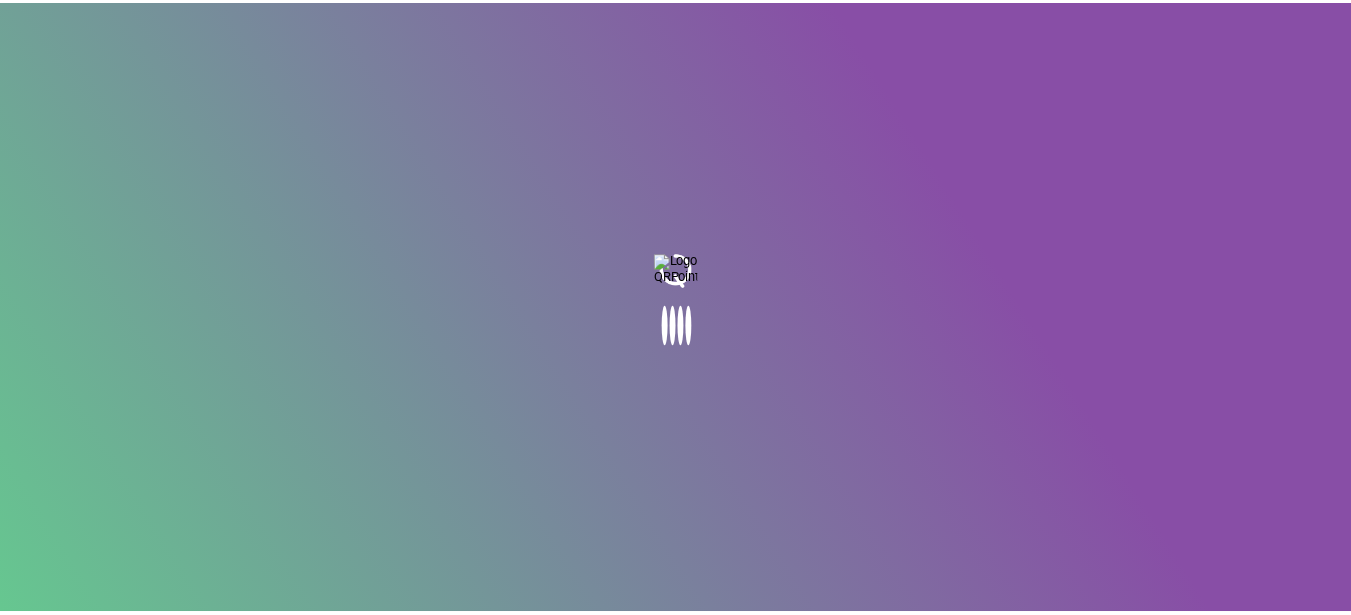 scroll, scrollTop: 0, scrollLeft: 0, axis: both 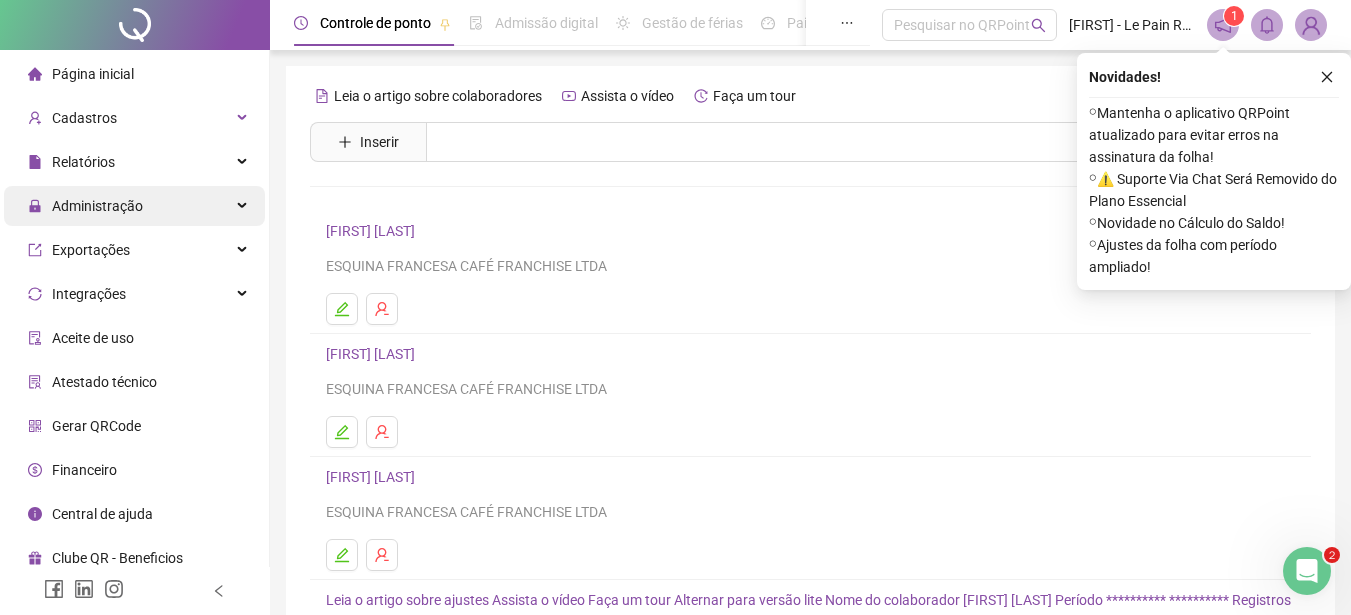 click on "Administração" at bounding box center [134, 206] 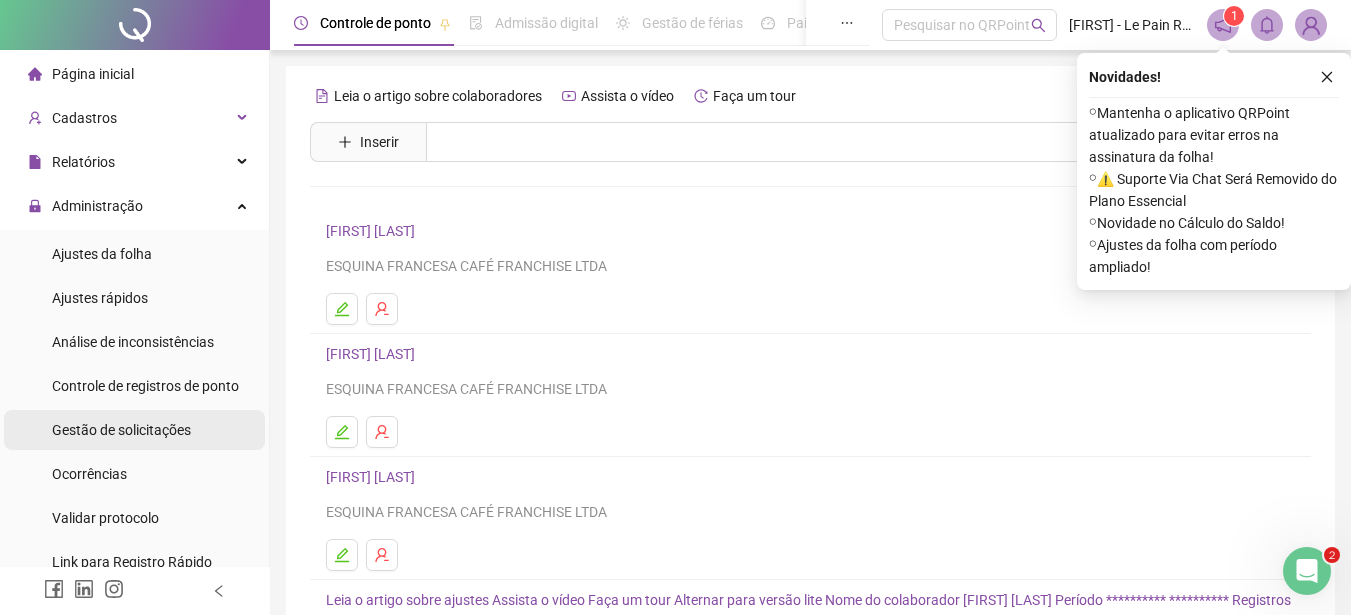 click on "Gestão de solicitações" at bounding box center [121, 430] 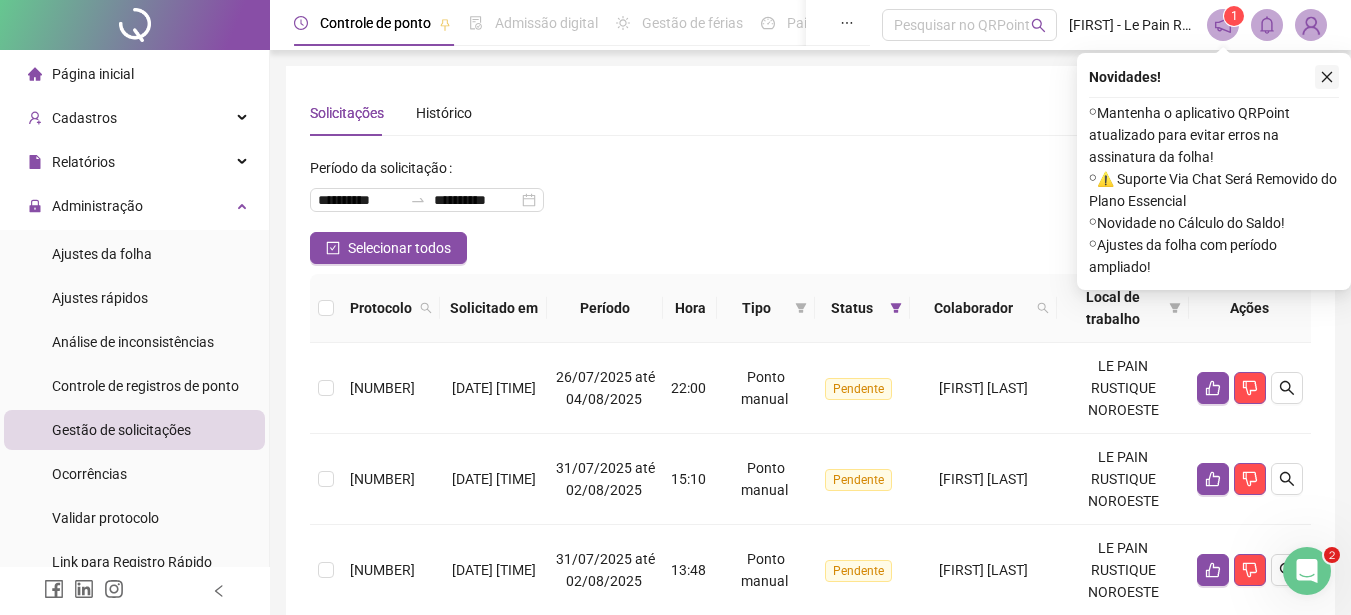 click 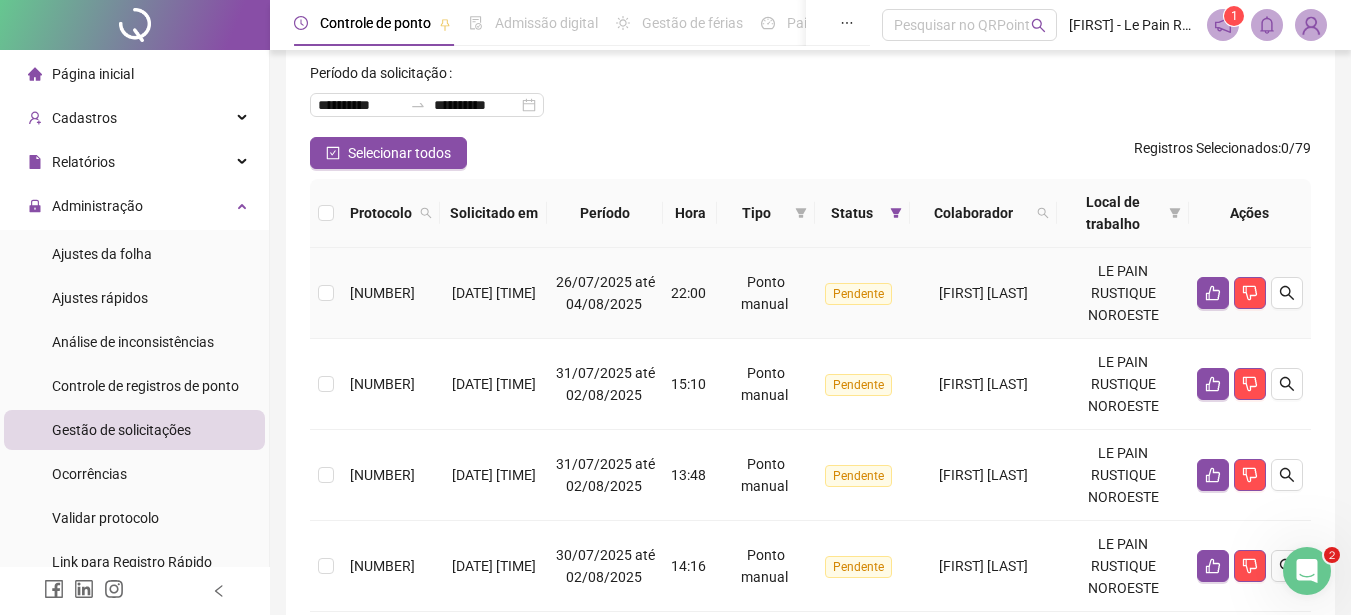 scroll, scrollTop: 131, scrollLeft: 0, axis: vertical 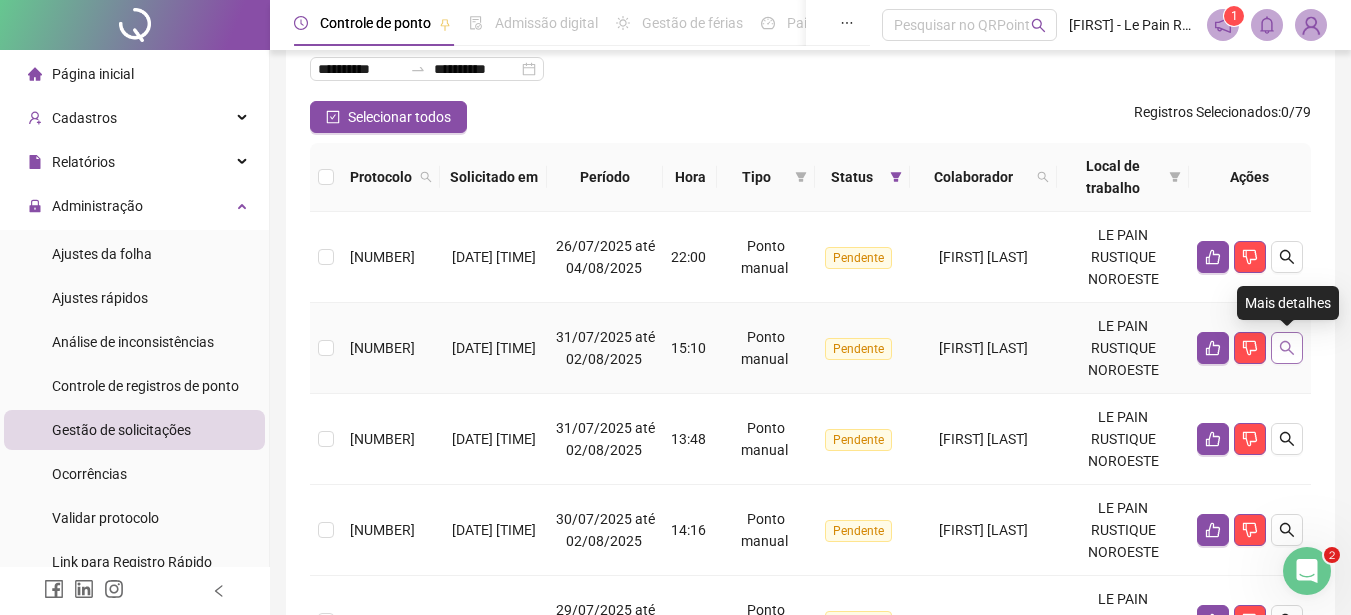 click 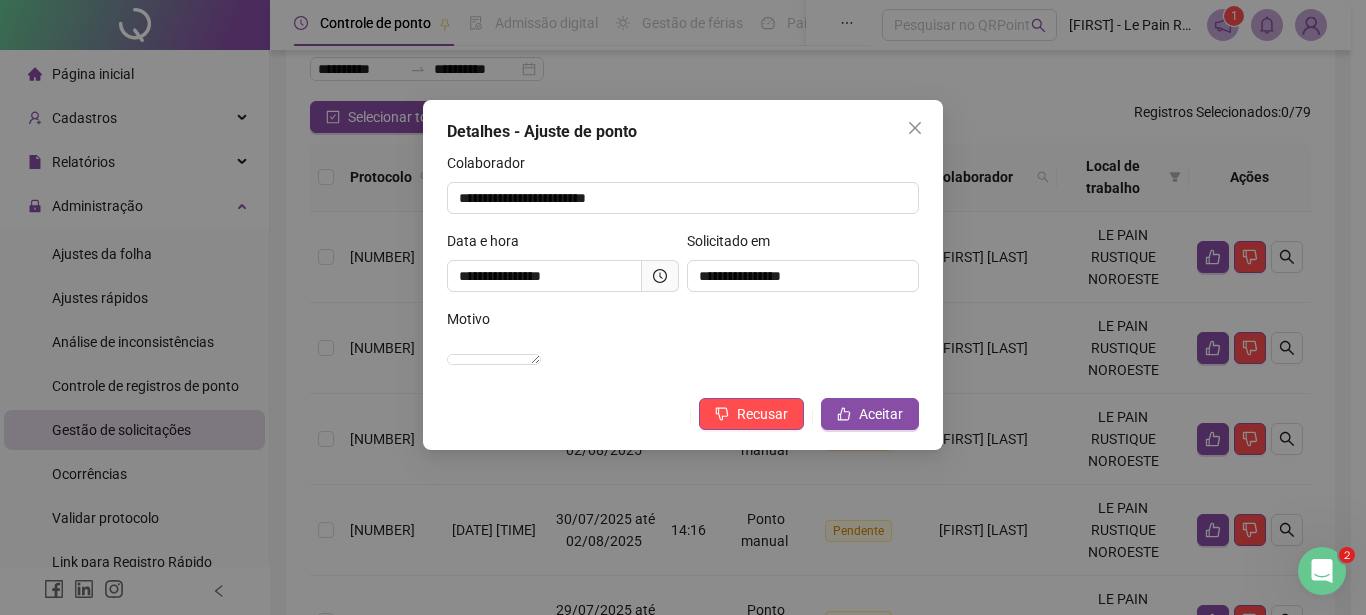 click on "**********" at bounding box center [683, 307] 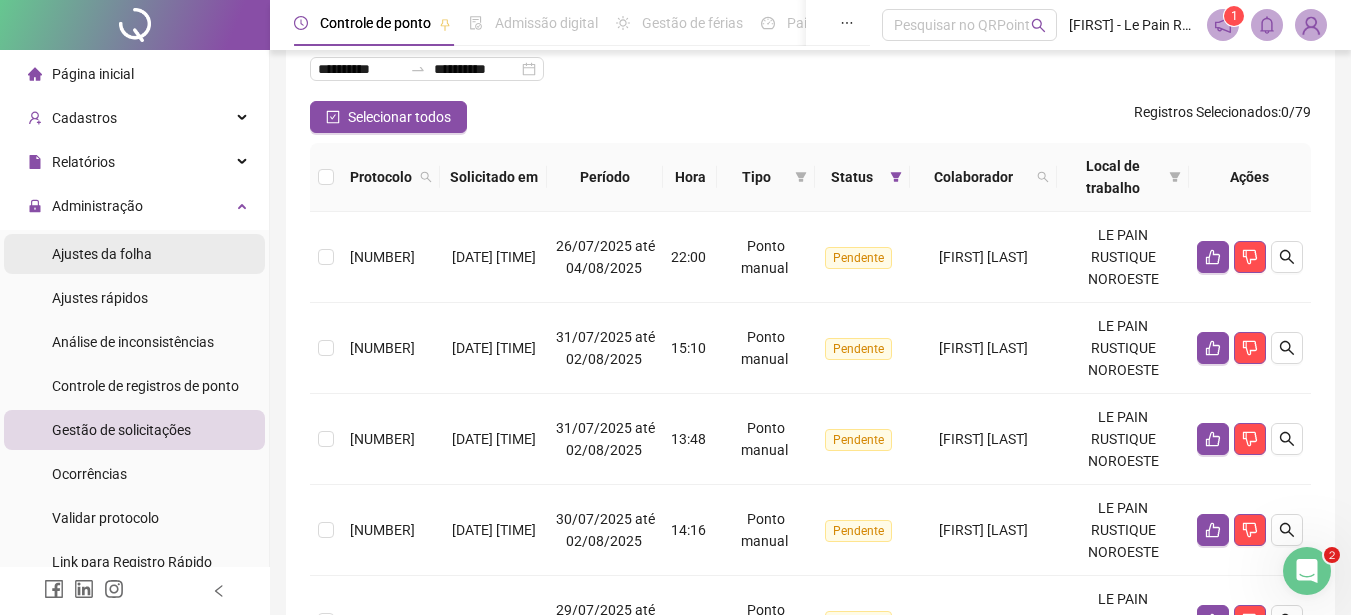 click on "Ajustes da folha" at bounding box center (102, 254) 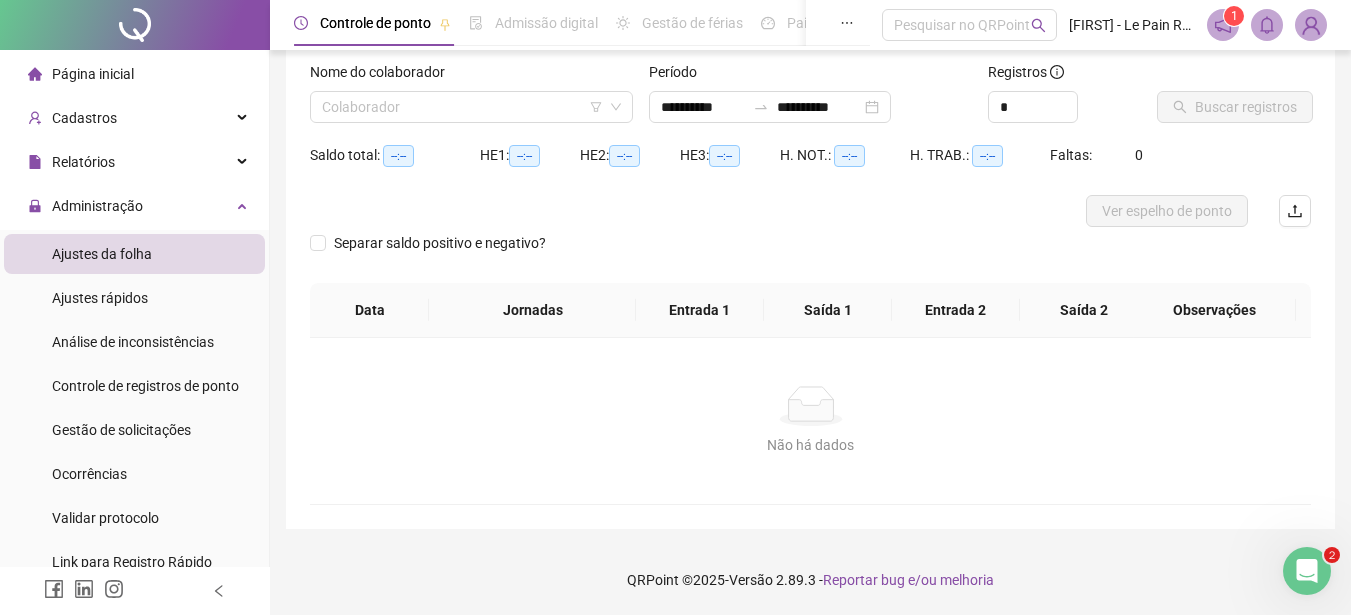 scroll, scrollTop: 123, scrollLeft: 0, axis: vertical 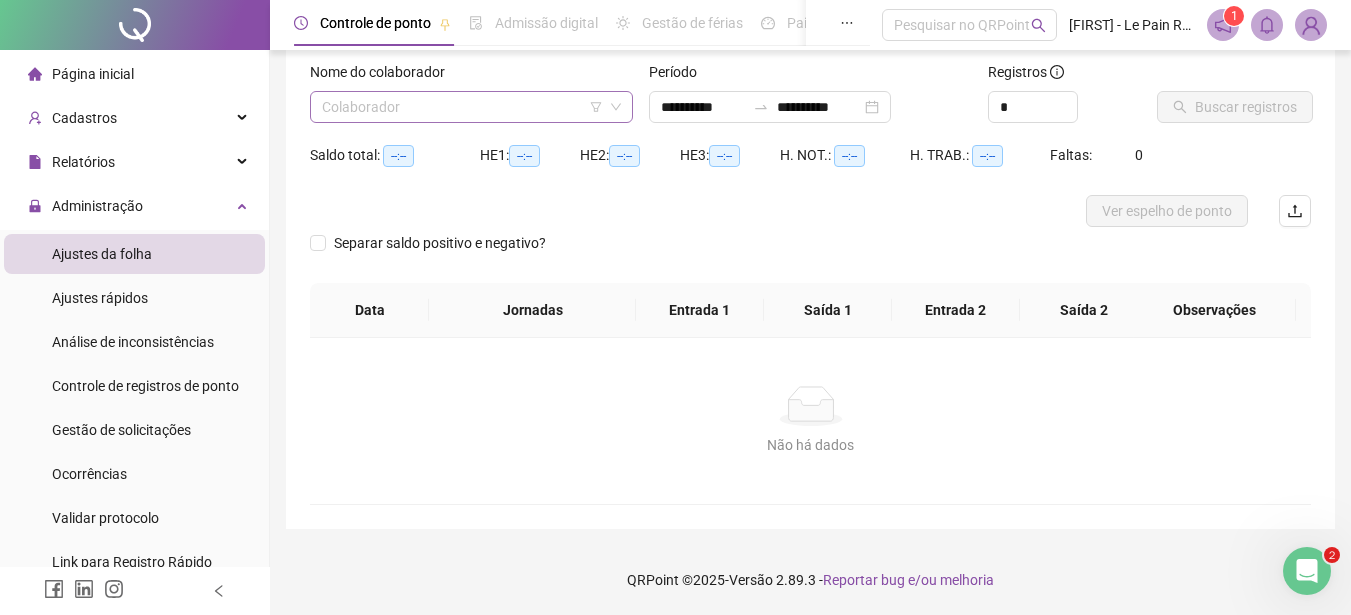 click at bounding box center [462, 107] 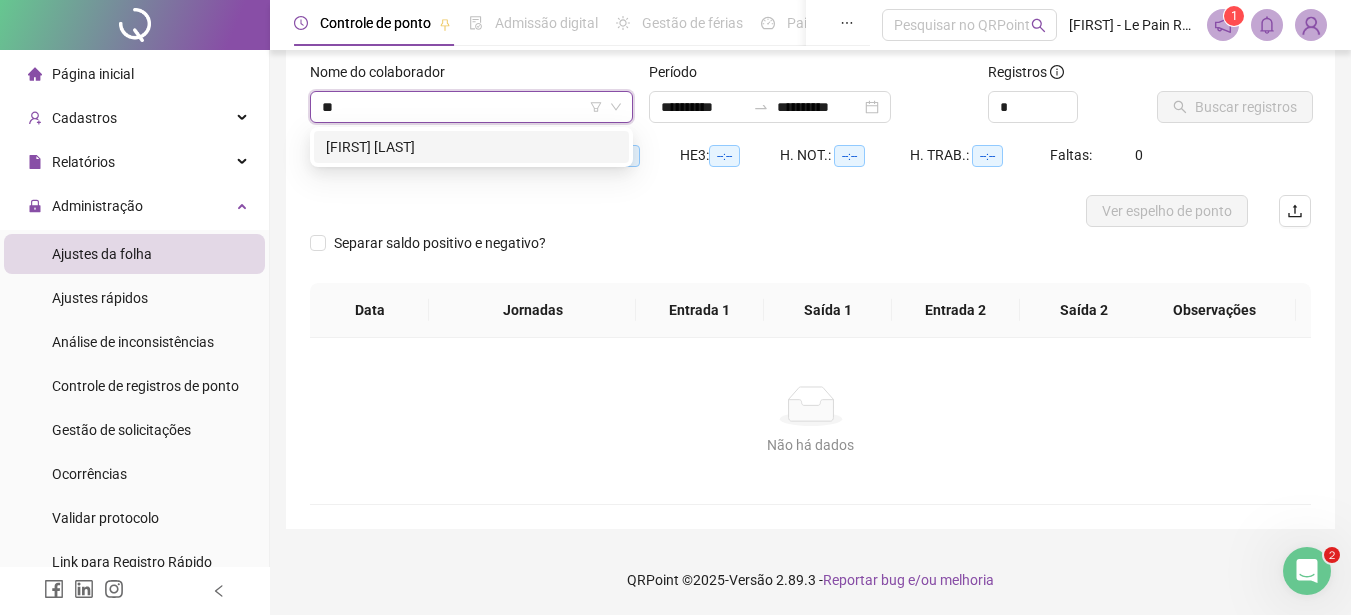 type on "***" 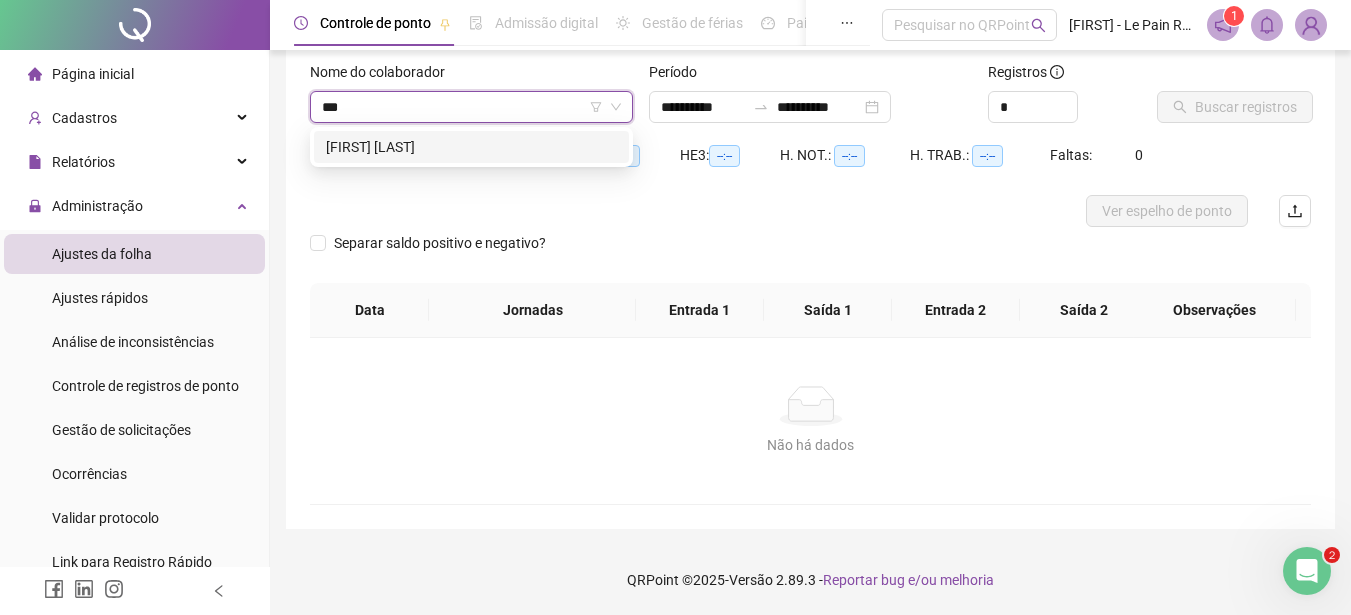 click on "[FIRST] [LAST]" at bounding box center (471, 147) 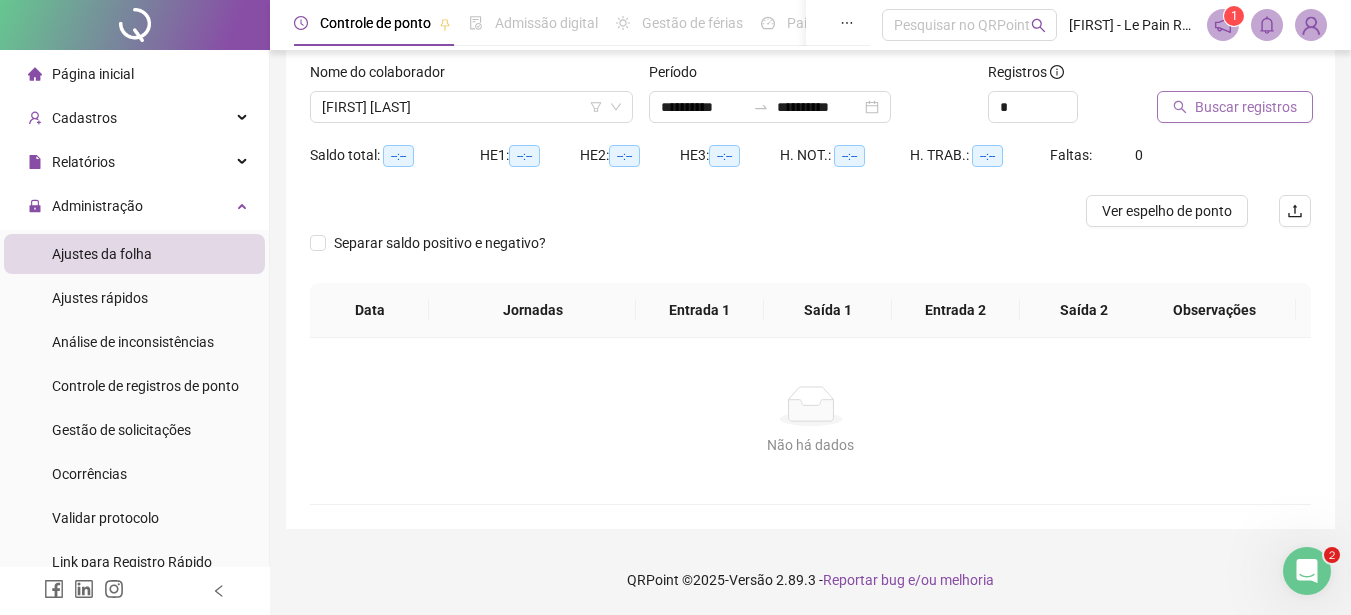 click on "Buscar registros" at bounding box center (1246, 107) 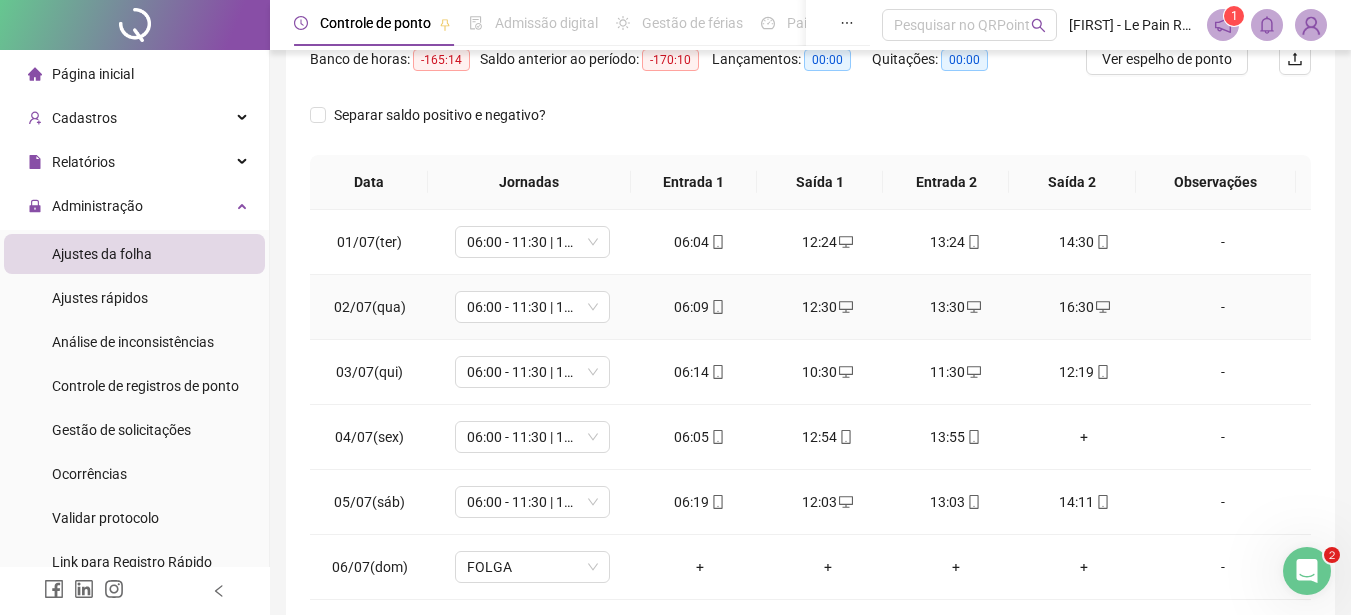 scroll, scrollTop: 407, scrollLeft: 0, axis: vertical 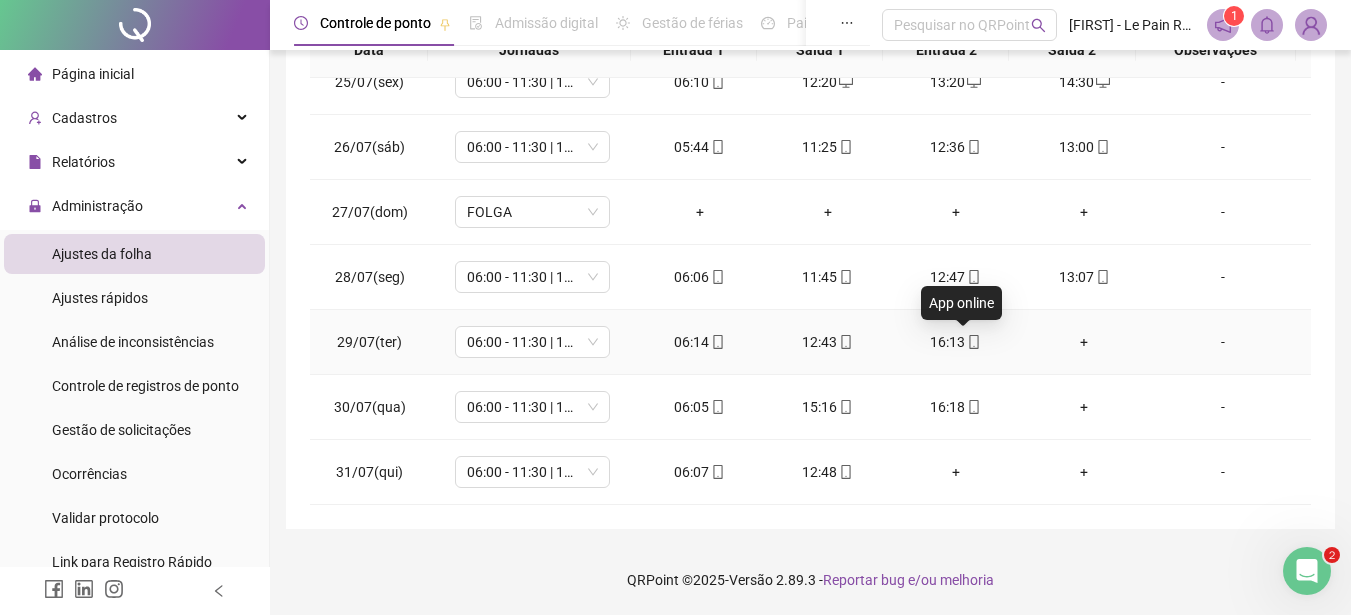 click 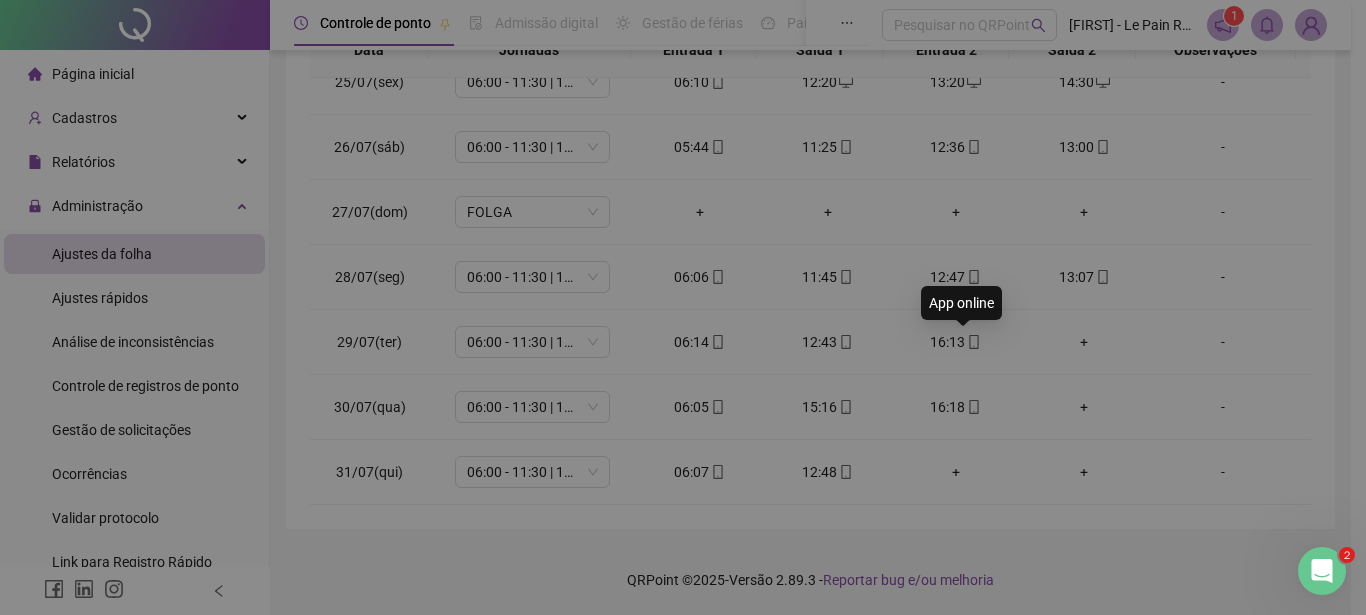 type on "**********" 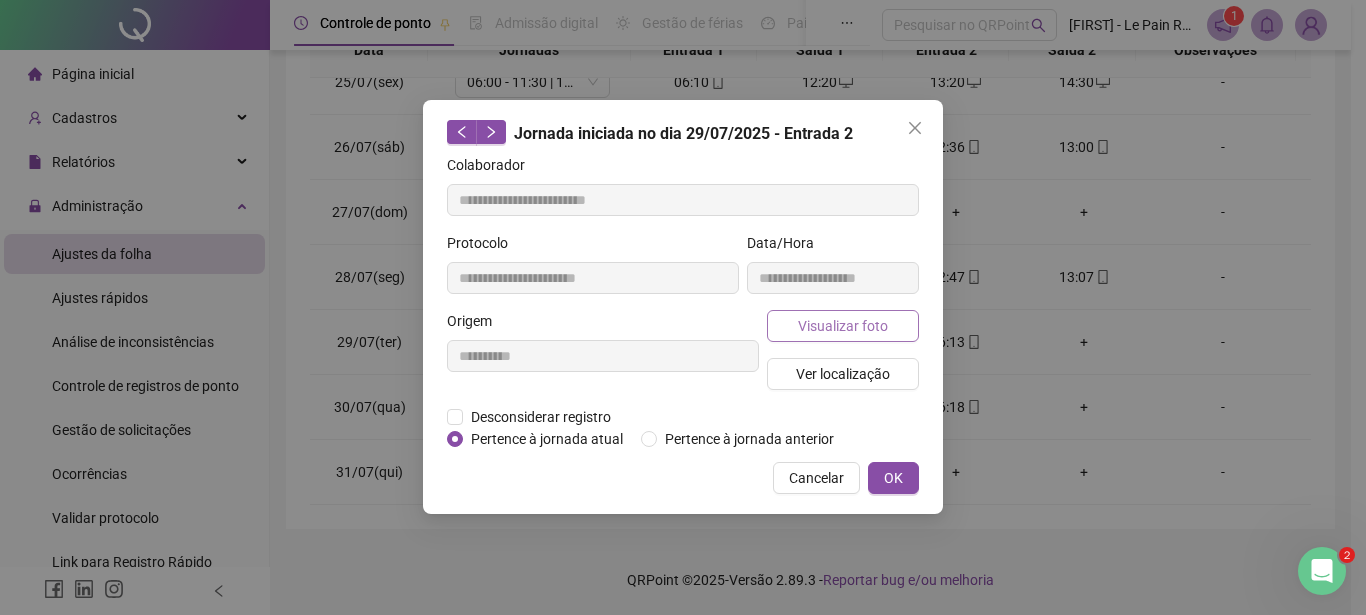 click on "Visualizar foto" at bounding box center [843, 326] 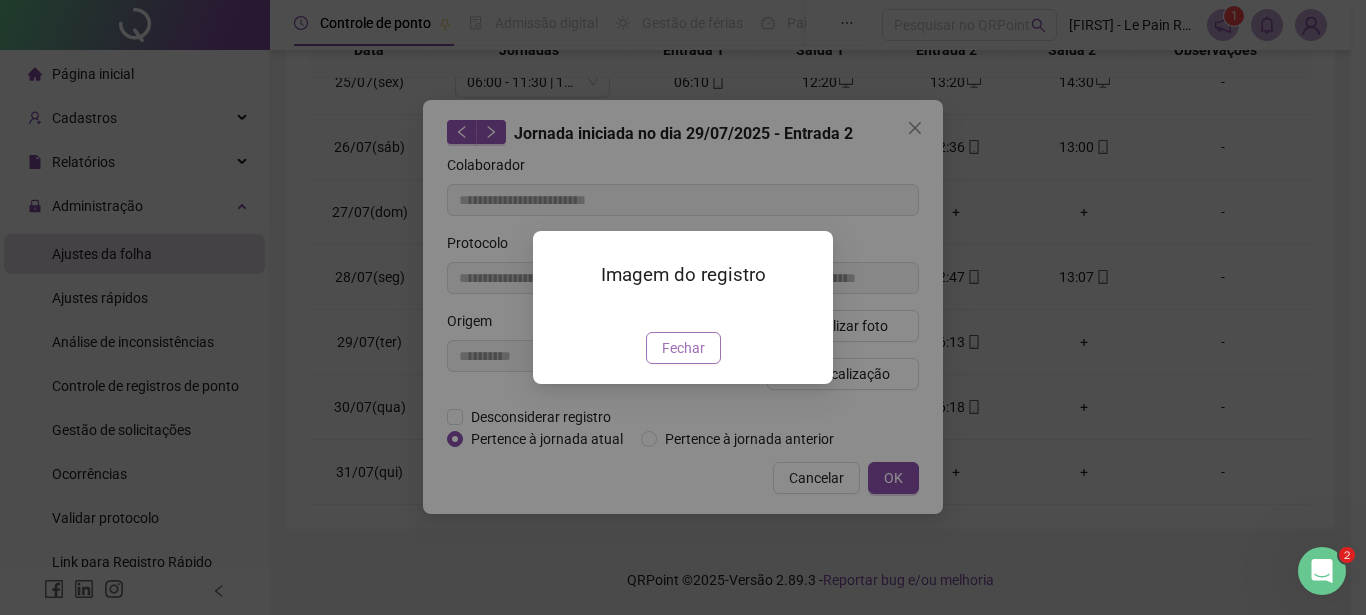 click on "Fechar" at bounding box center (683, 348) 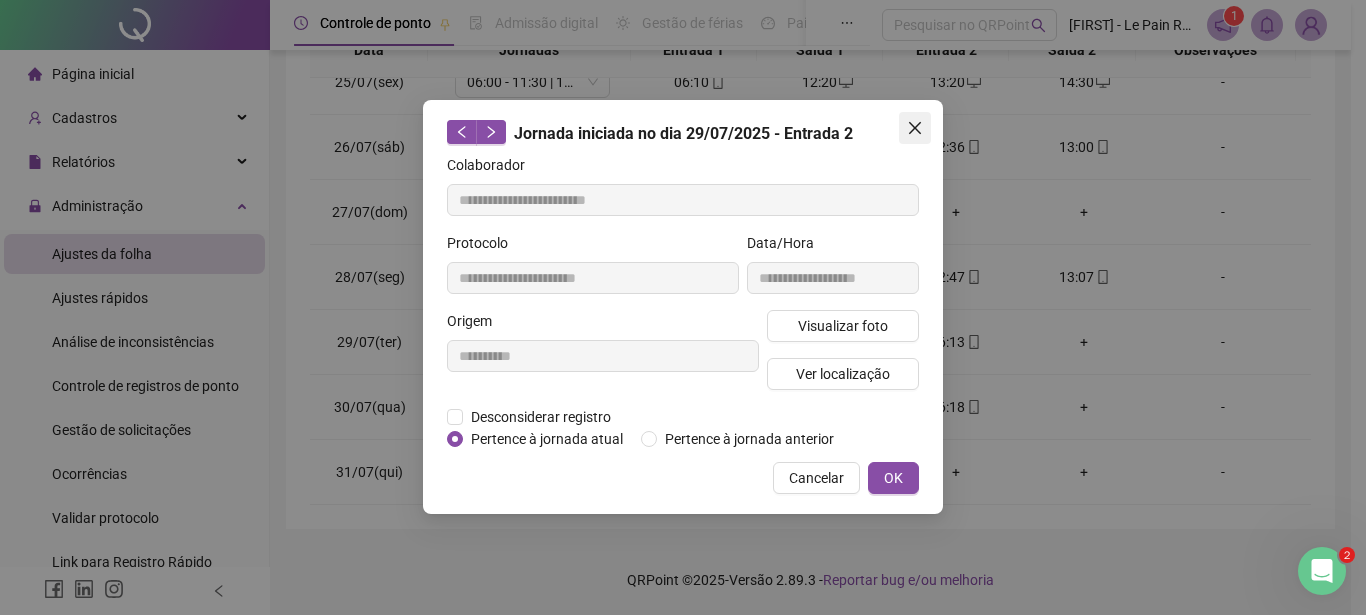 click 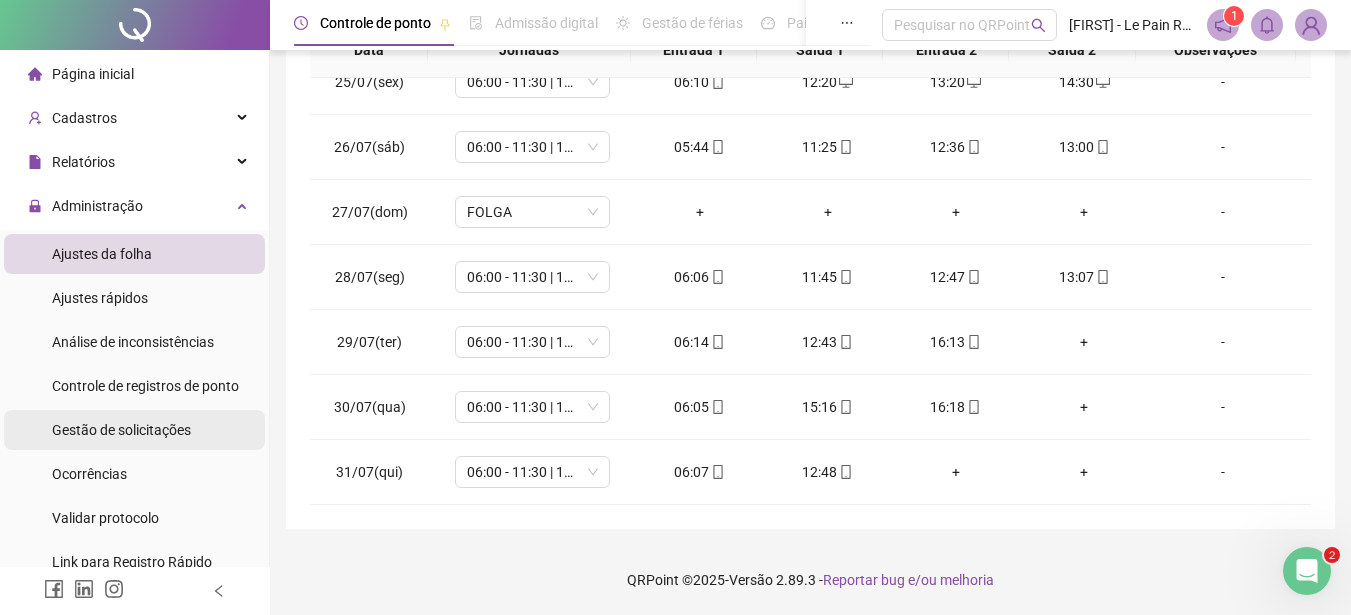 click on "Gestão de solicitações" at bounding box center (121, 430) 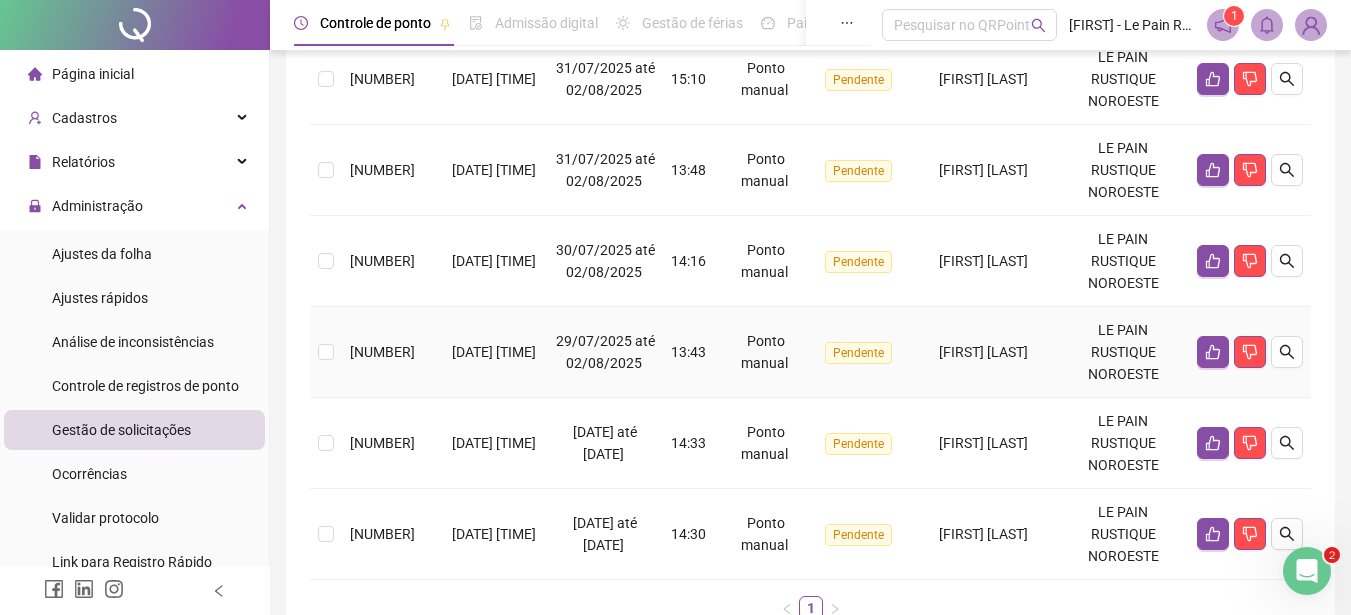 scroll, scrollTop: 531, scrollLeft: 0, axis: vertical 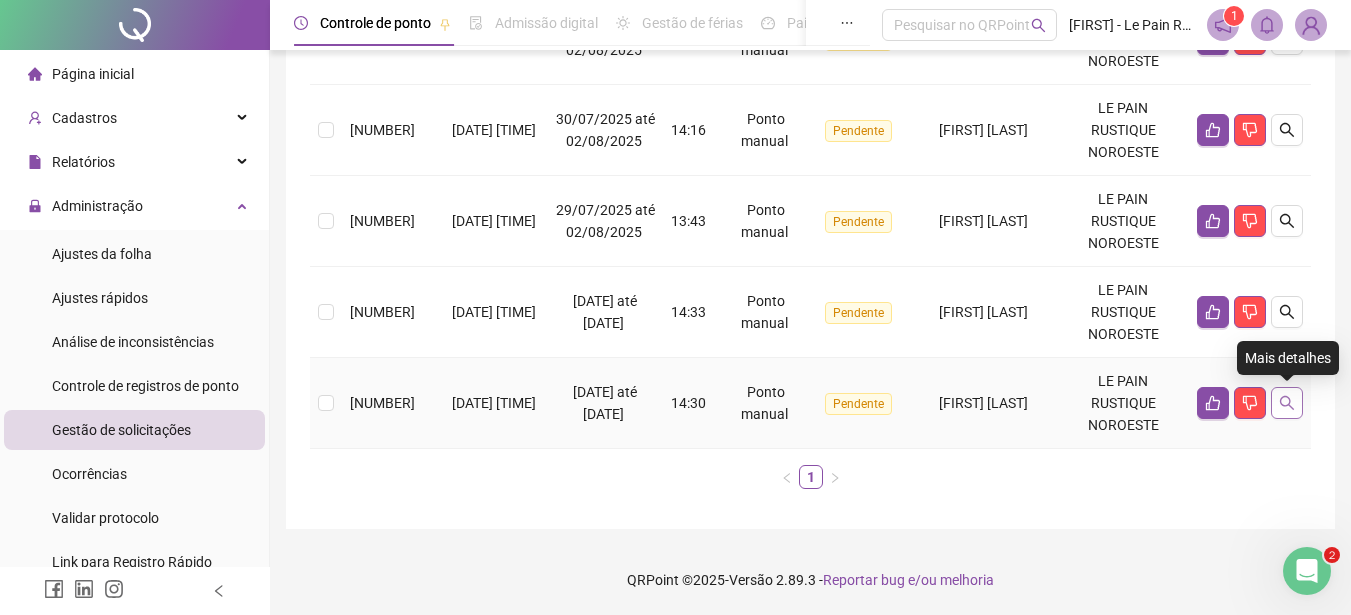 click 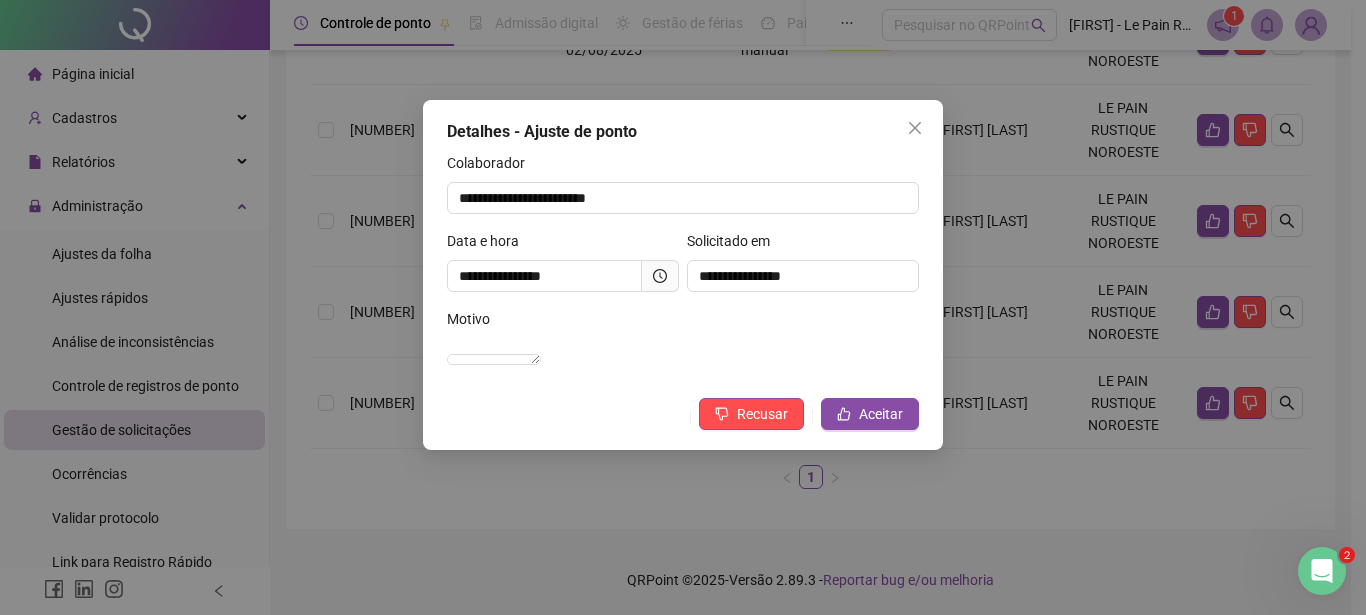 click 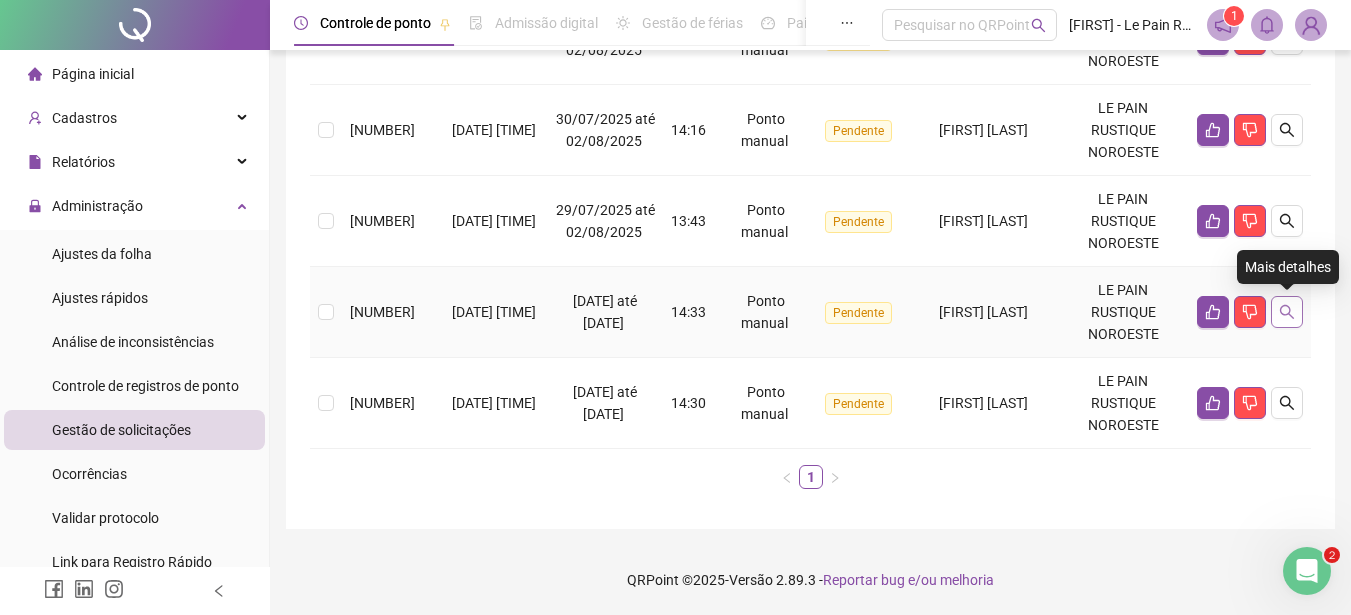 click at bounding box center (1287, 312) 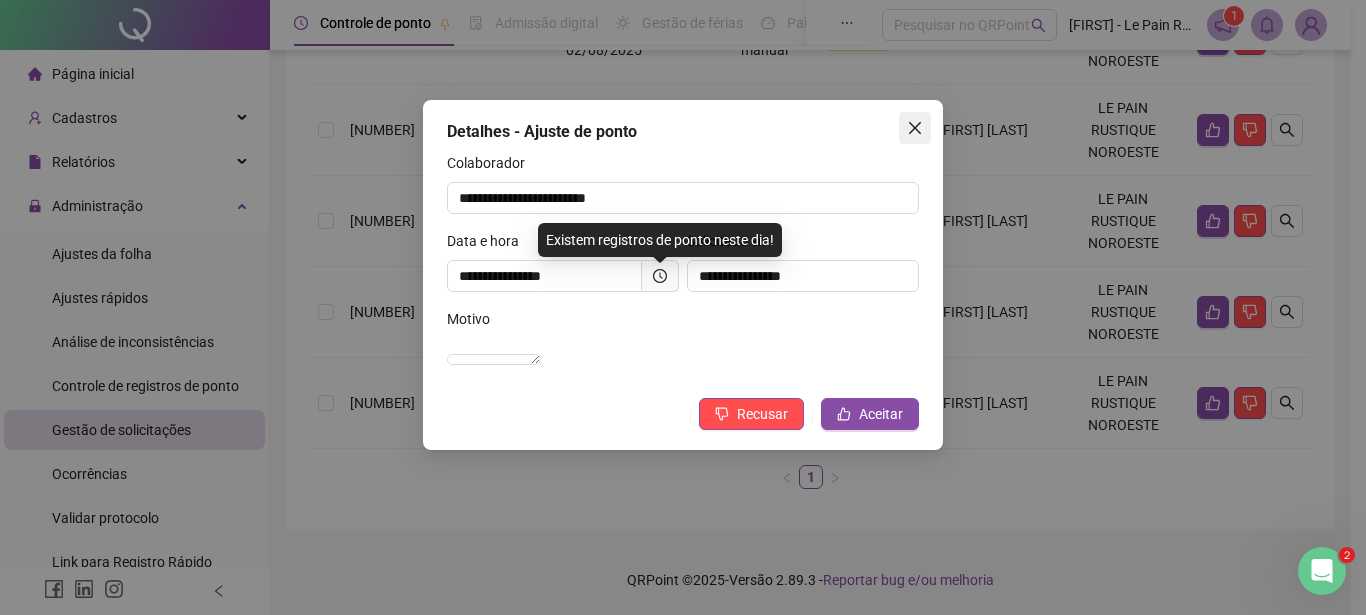 click 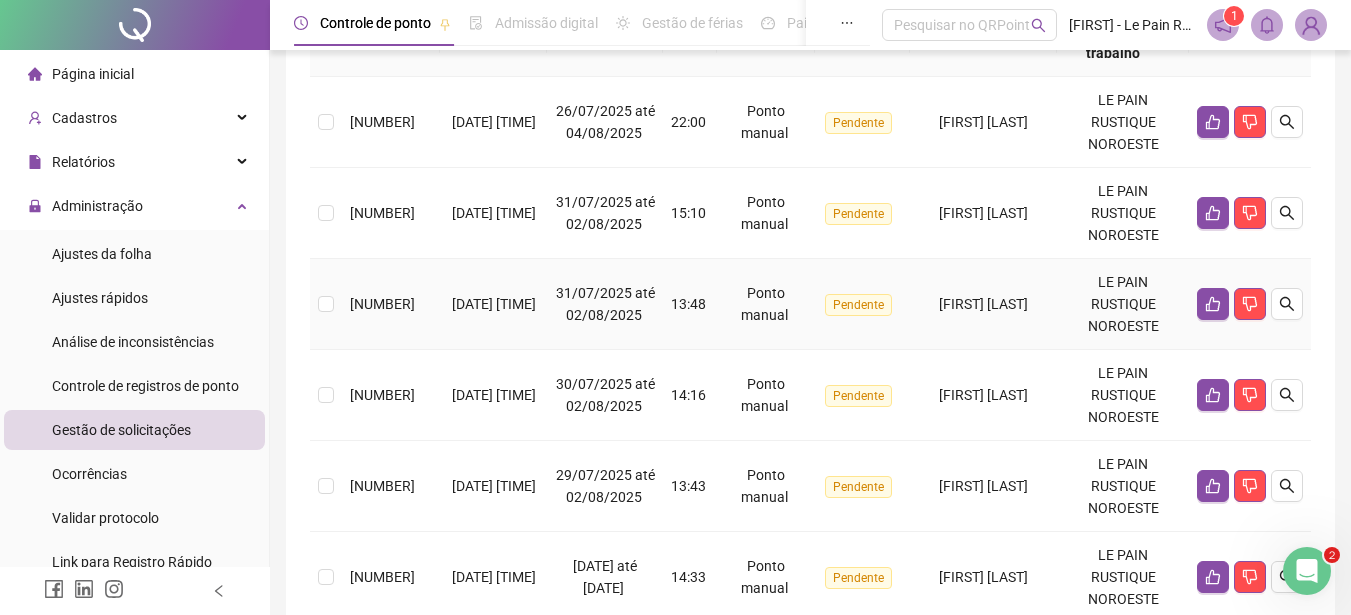 scroll, scrollTop: 231, scrollLeft: 0, axis: vertical 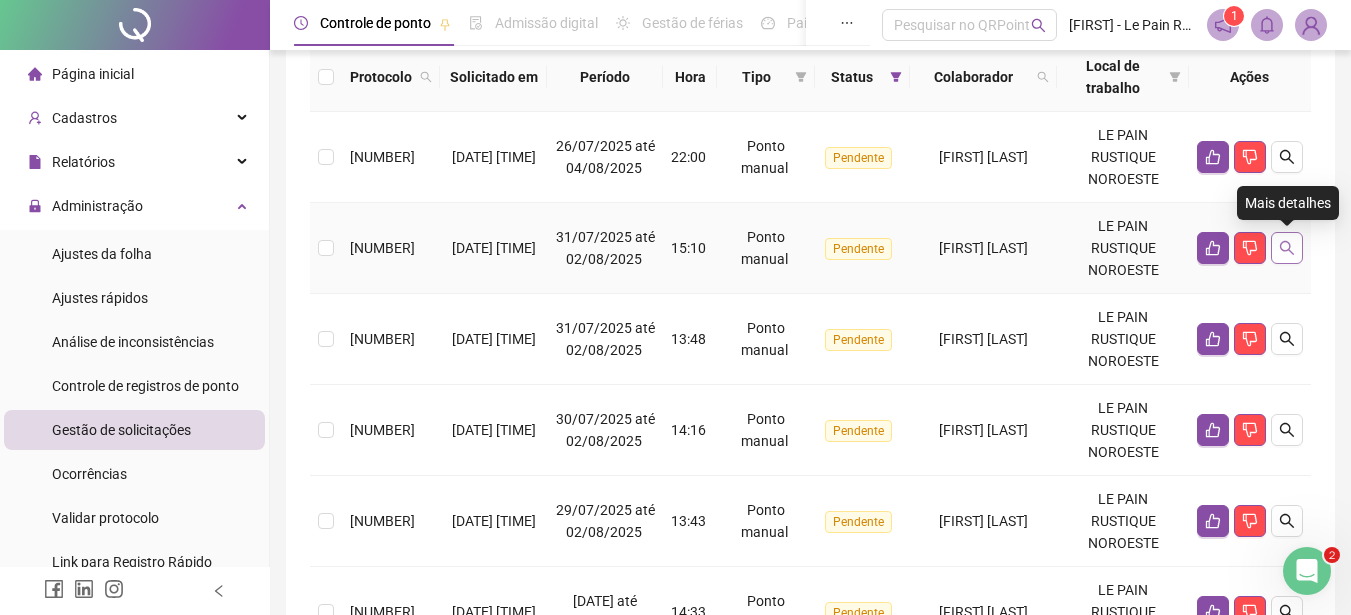 click 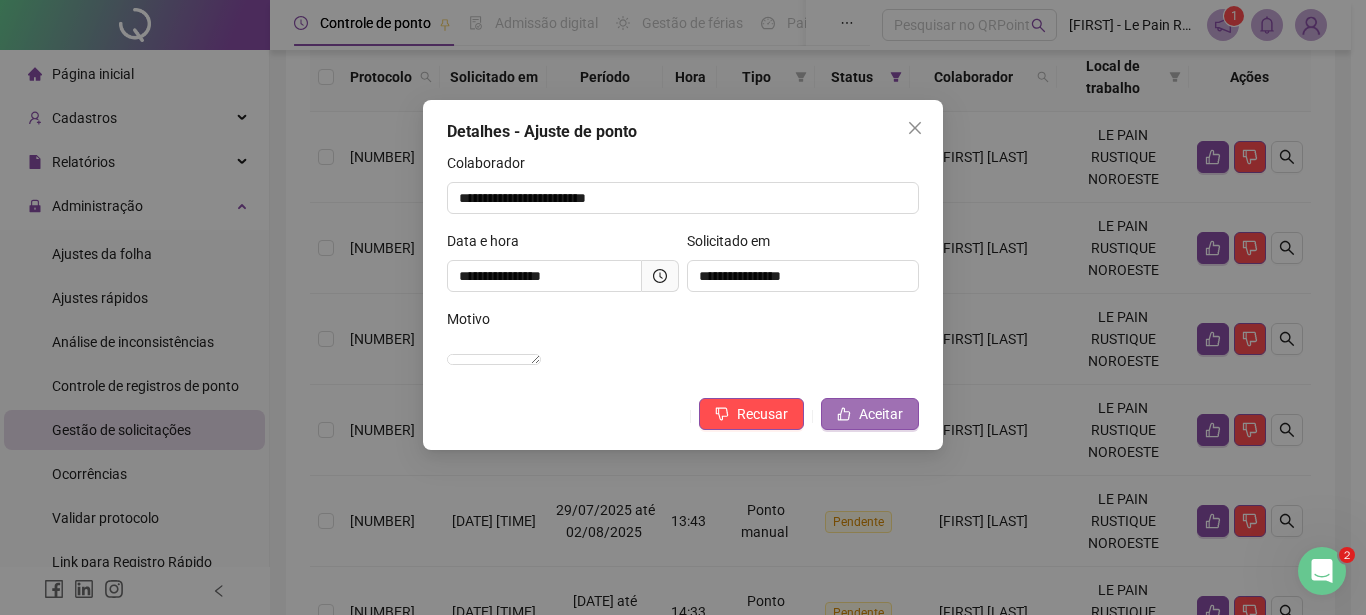 click on "Aceitar" at bounding box center (881, 414) 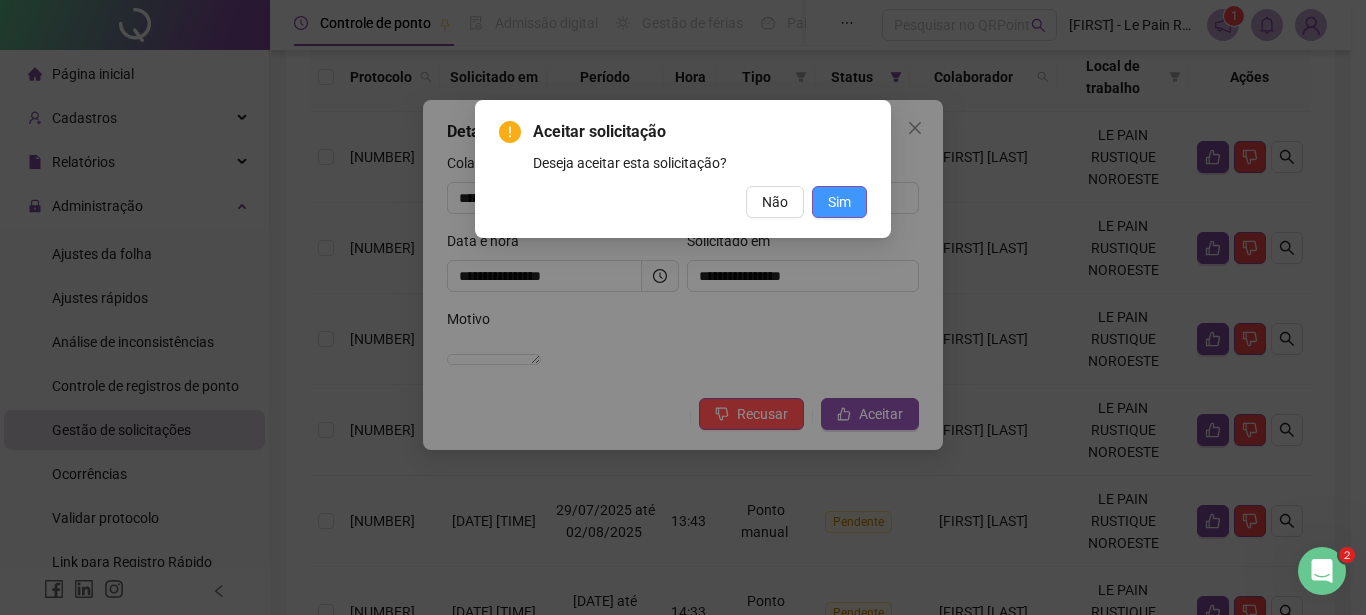click on "Sim" at bounding box center (839, 202) 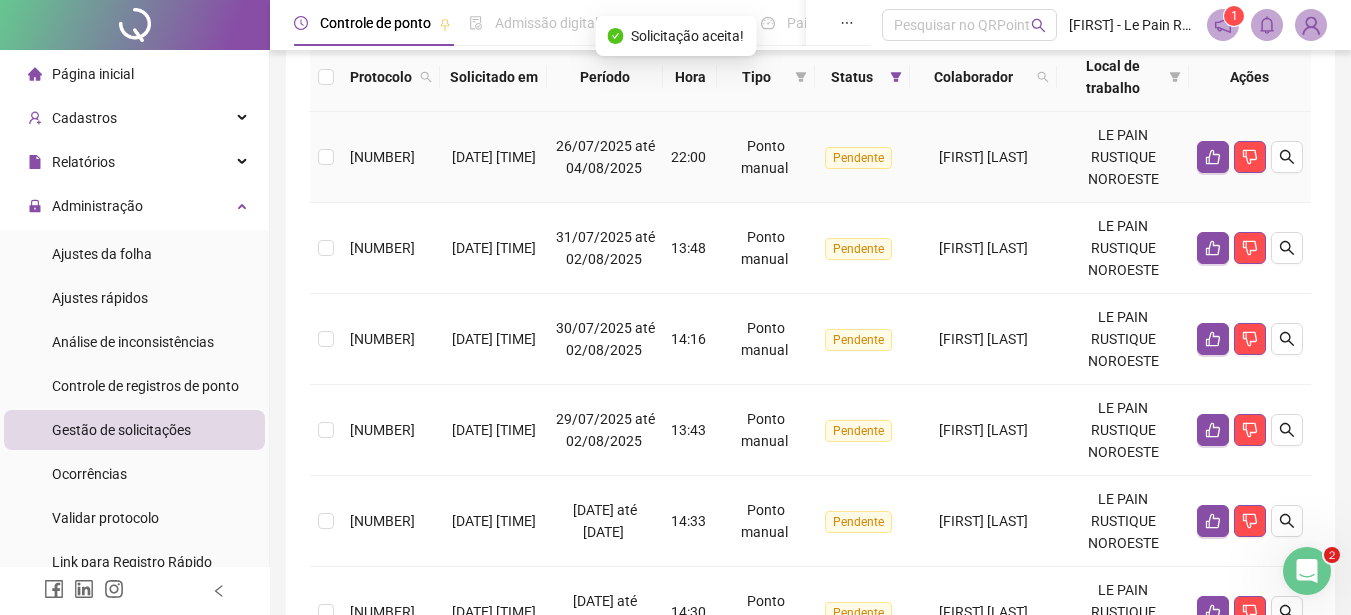 scroll, scrollTop: 131, scrollLeft: 0, axis: vertical 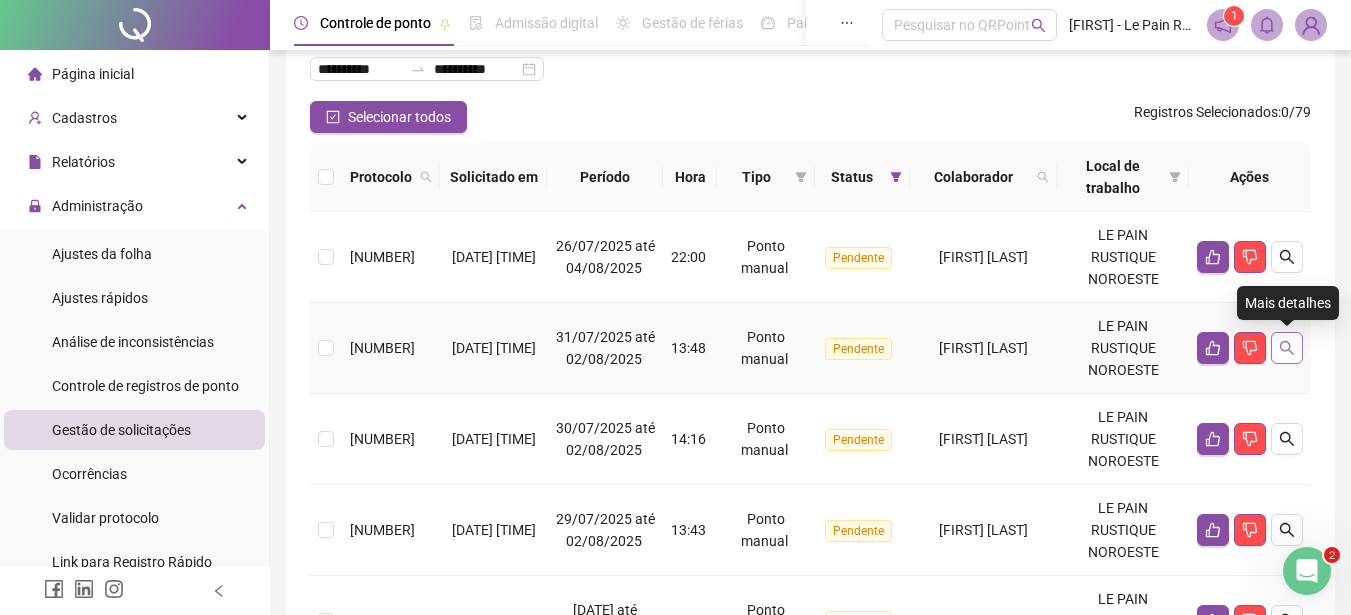 click 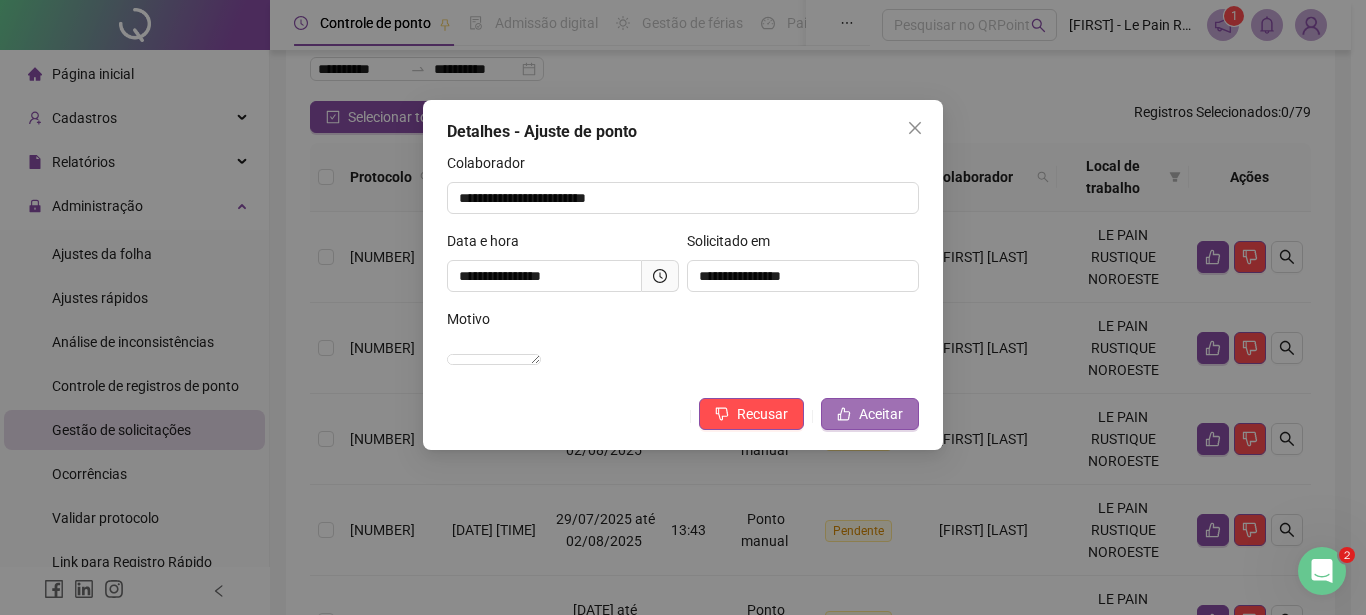 click on "Aceitar" at bounding box center [881, 414] 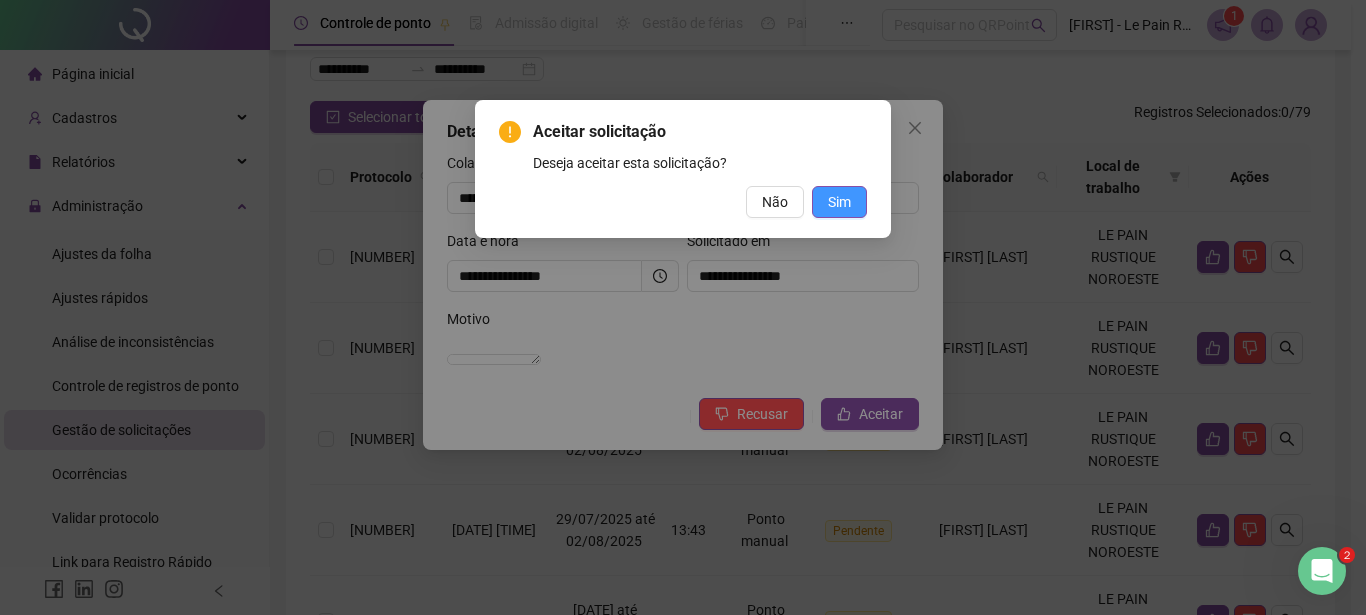 click on "Sim" at bounding box center [839, 202] 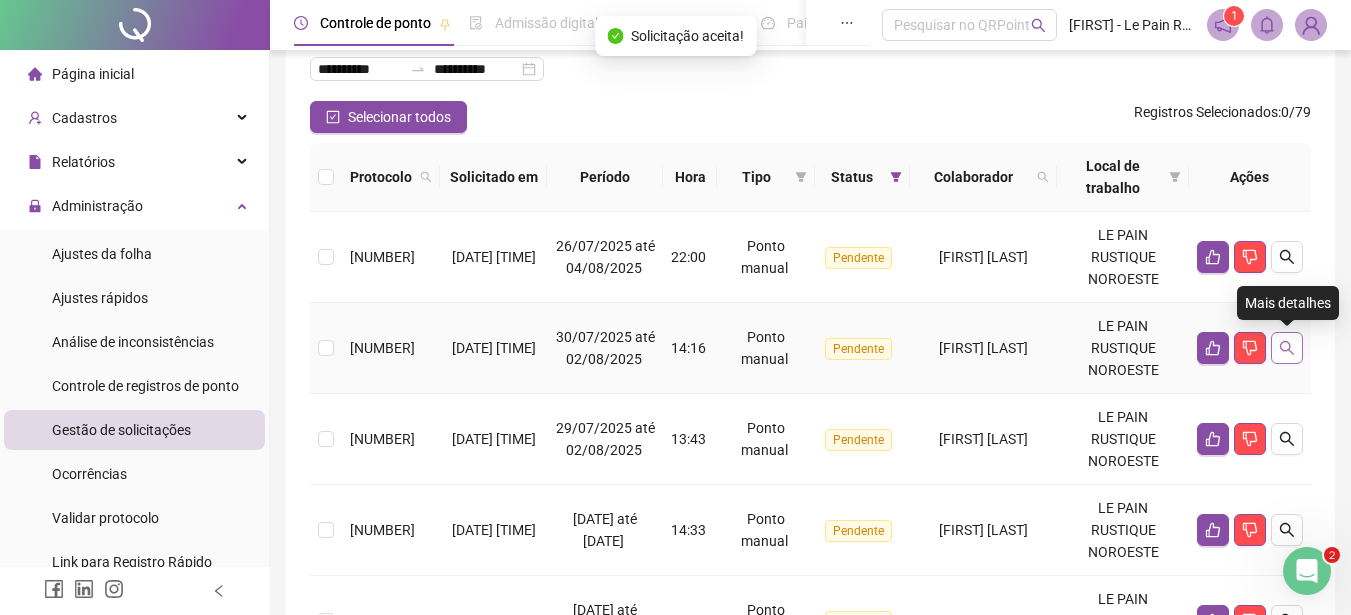 click 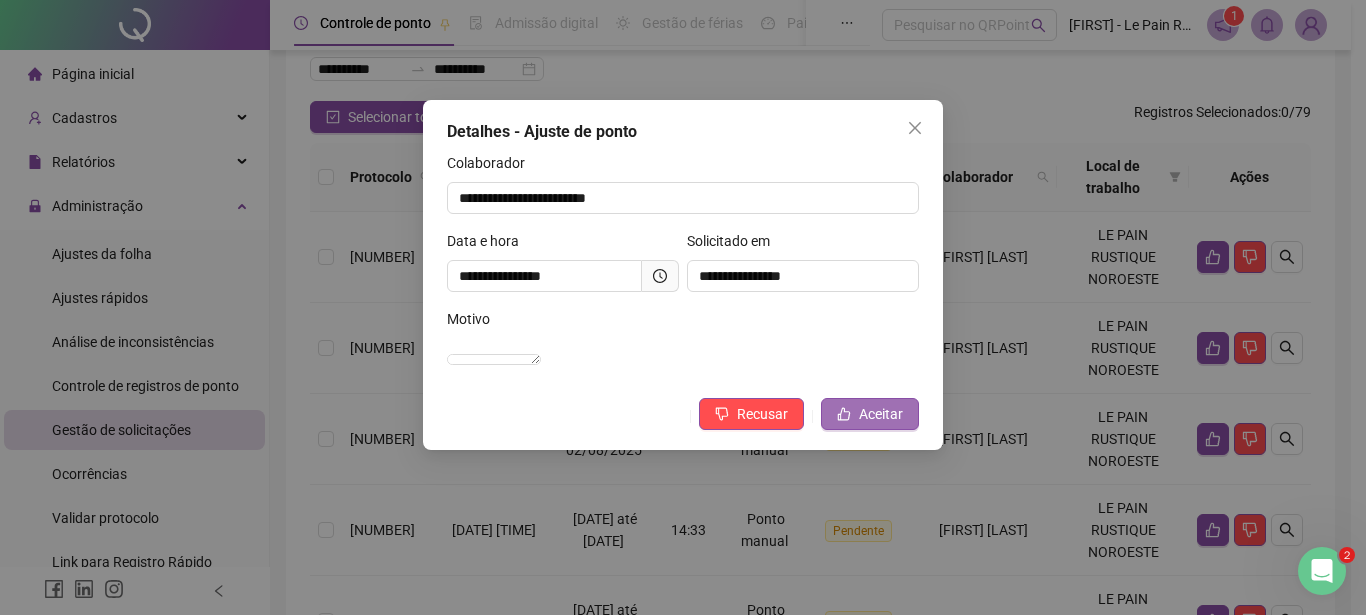 click on "Aceitar" at bounding box center [881, 414] 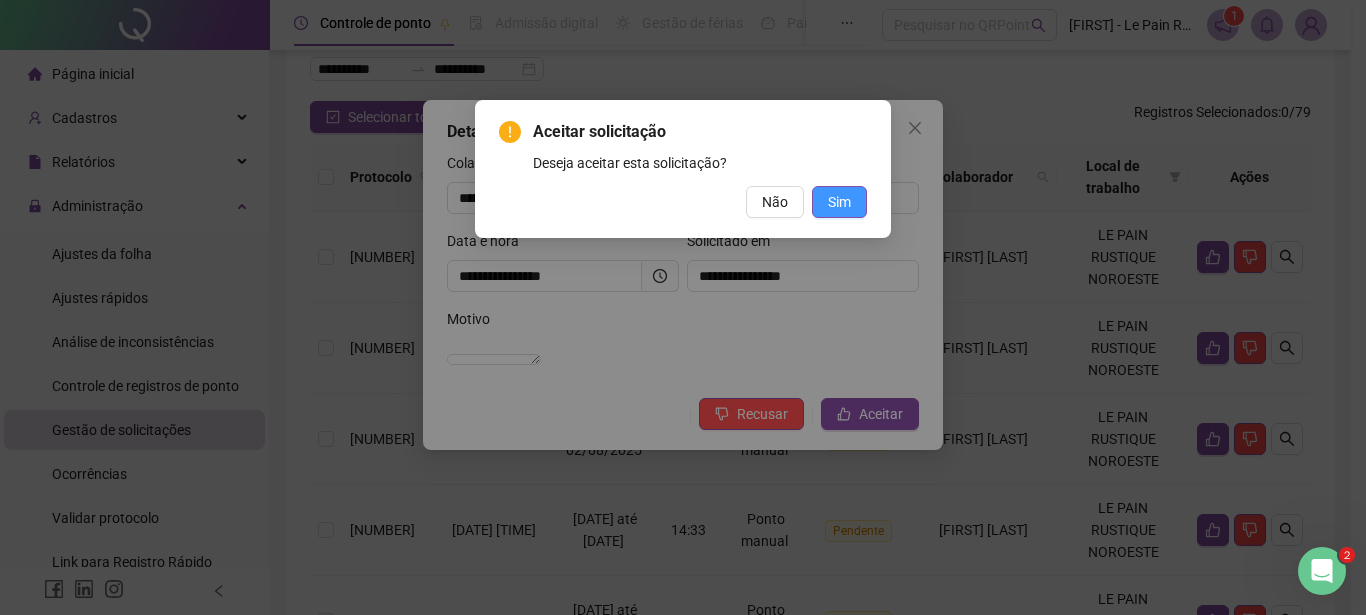 click on "Sim" at bounding box center [839, 202] 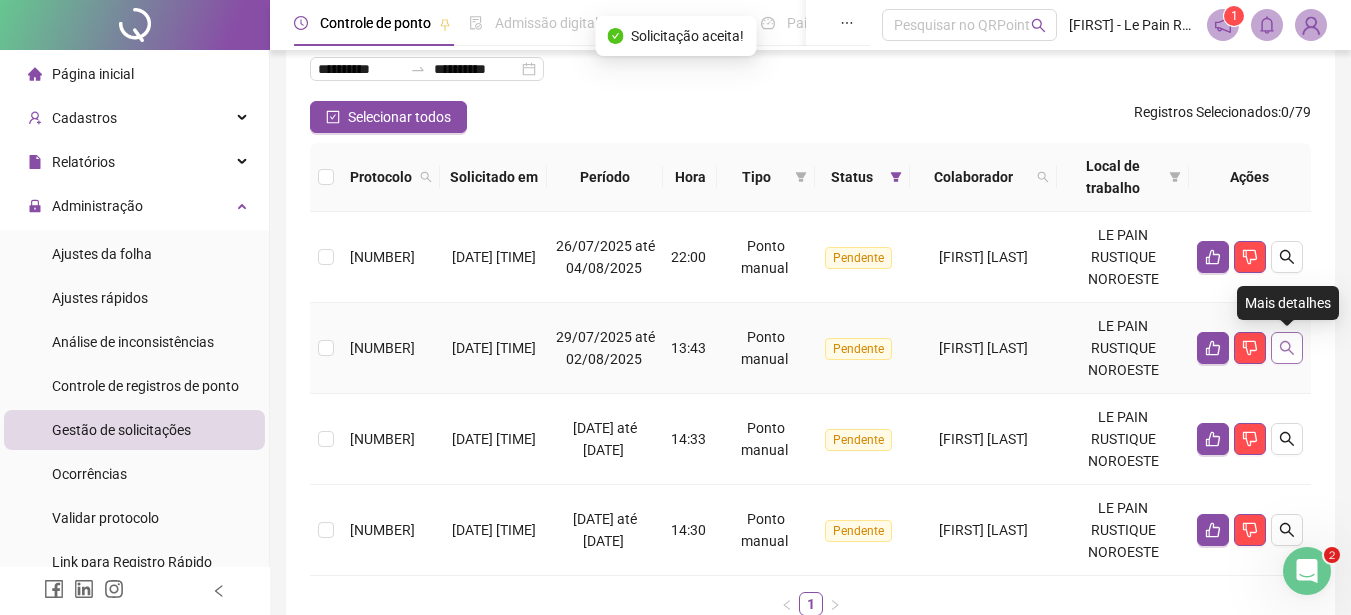 click 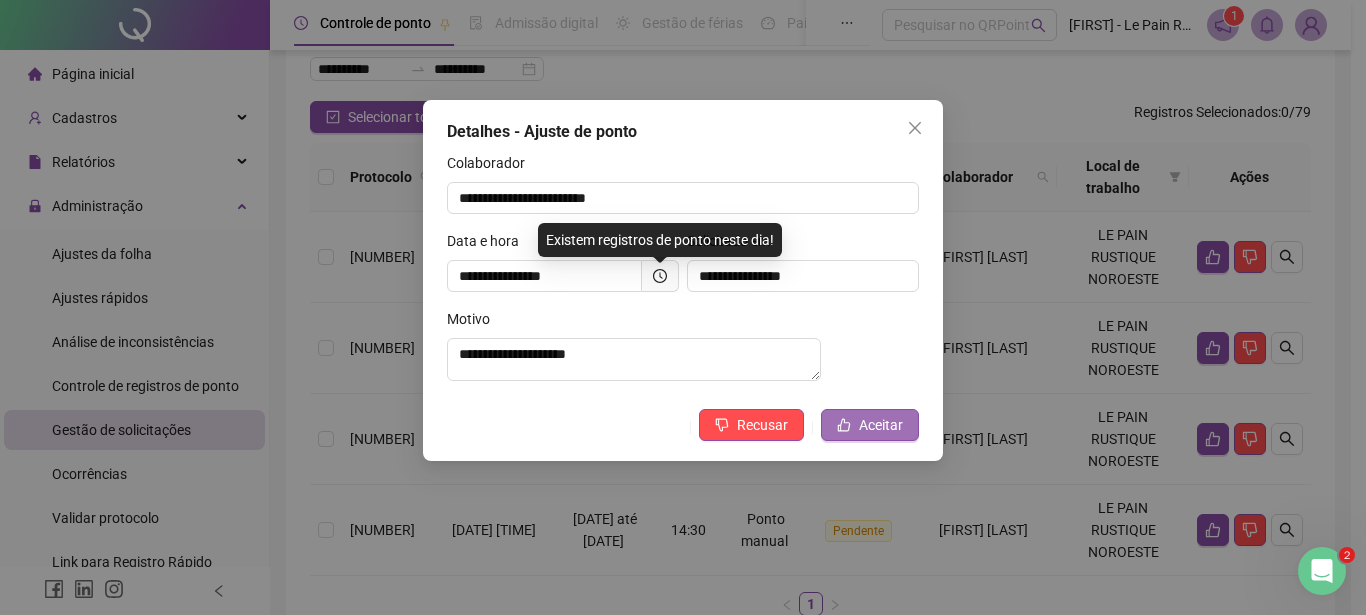 click on "Aceitar" at bounding box center [881, 425] 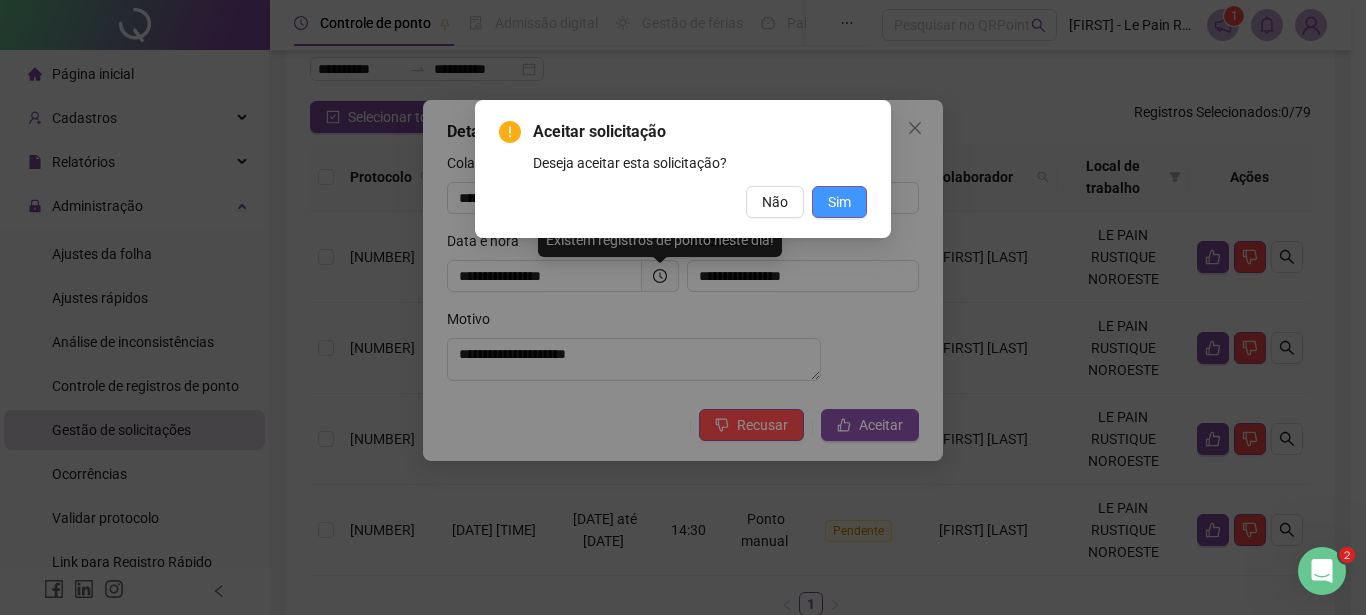 click on "Sim" at bounding box center (839, 202) 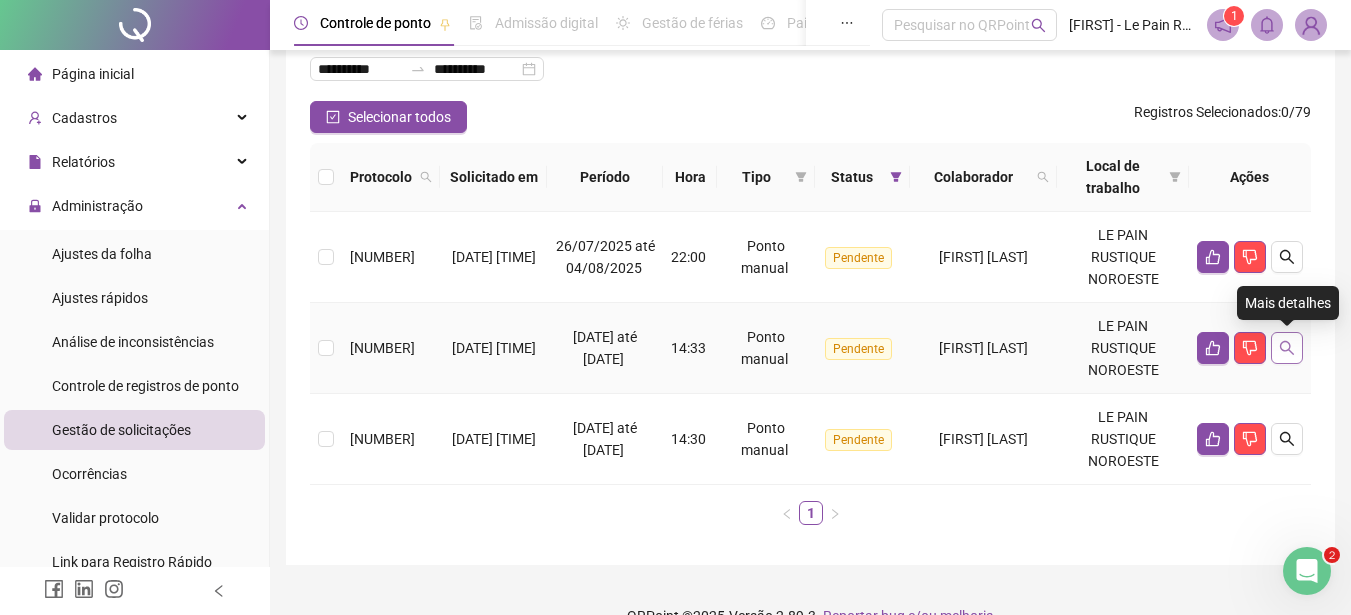 click 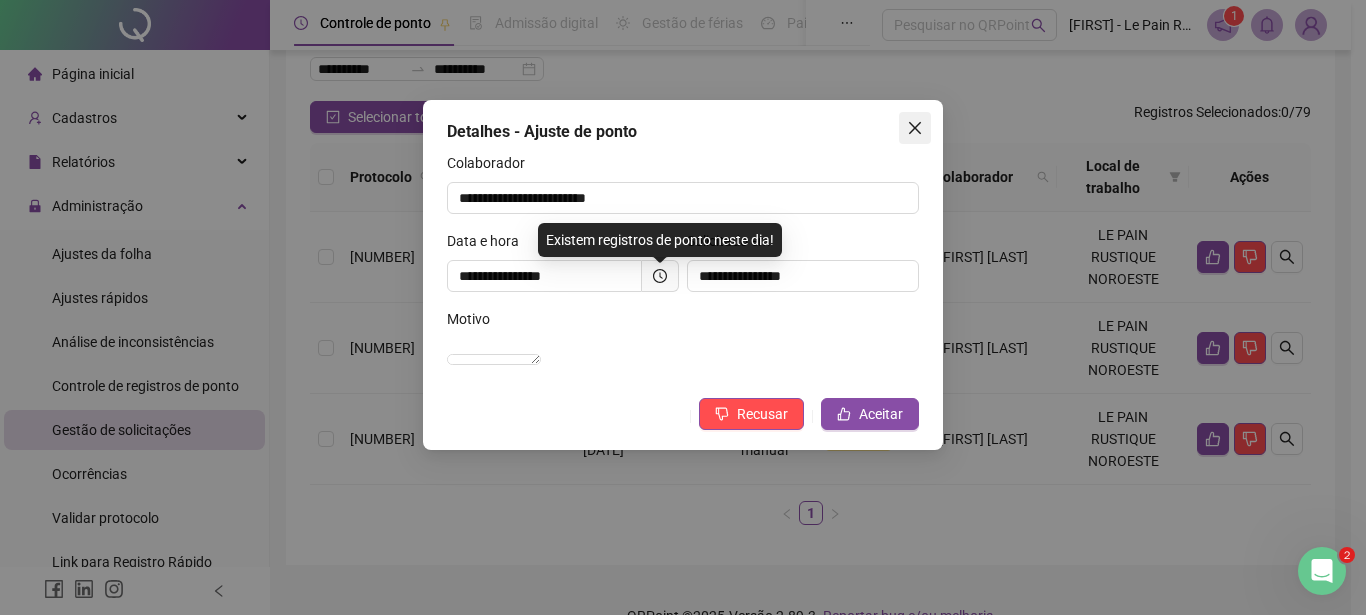 click 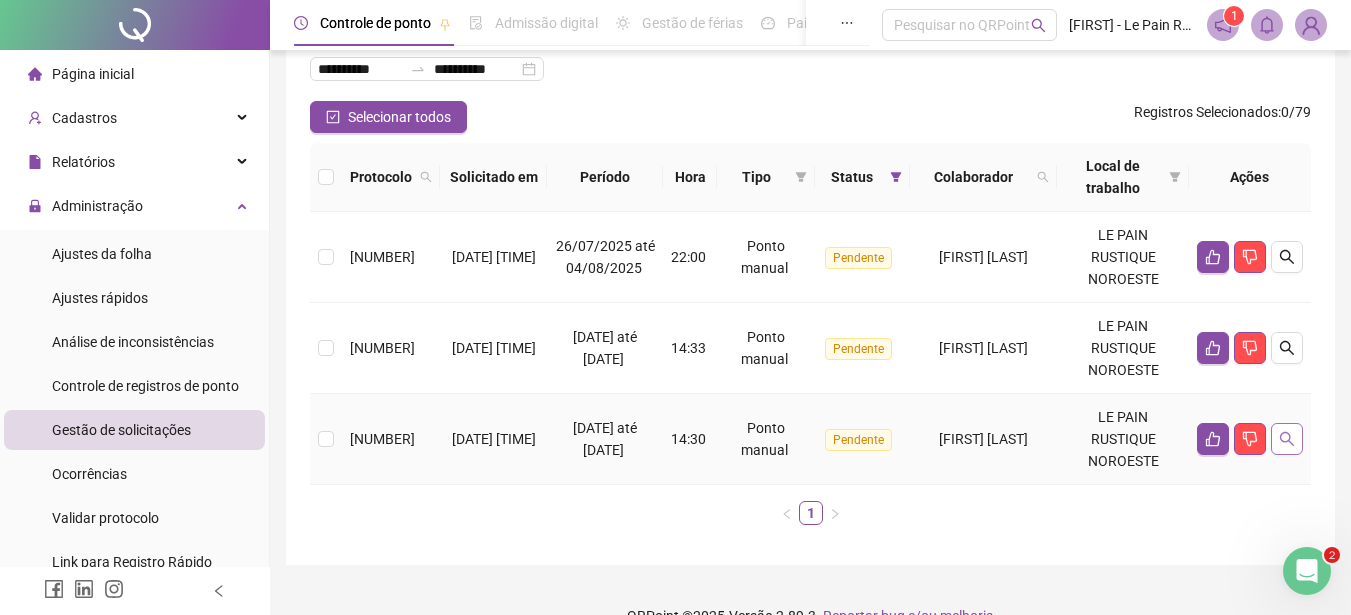 click 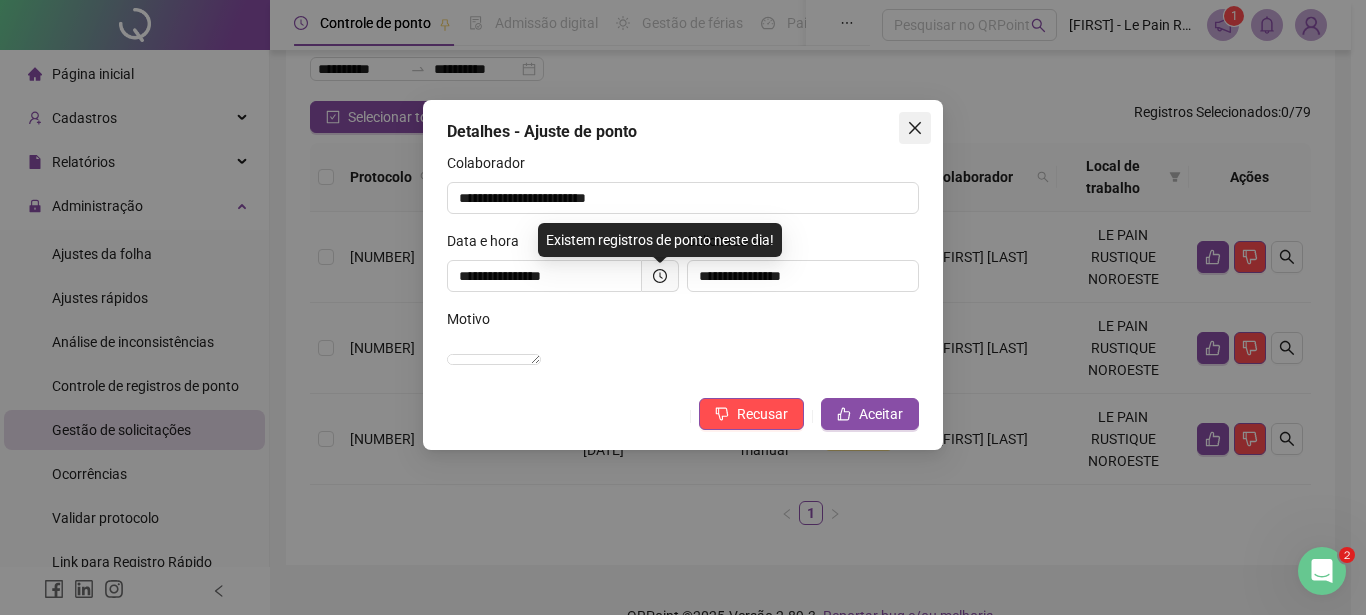 click at bounding box center [915, 128] 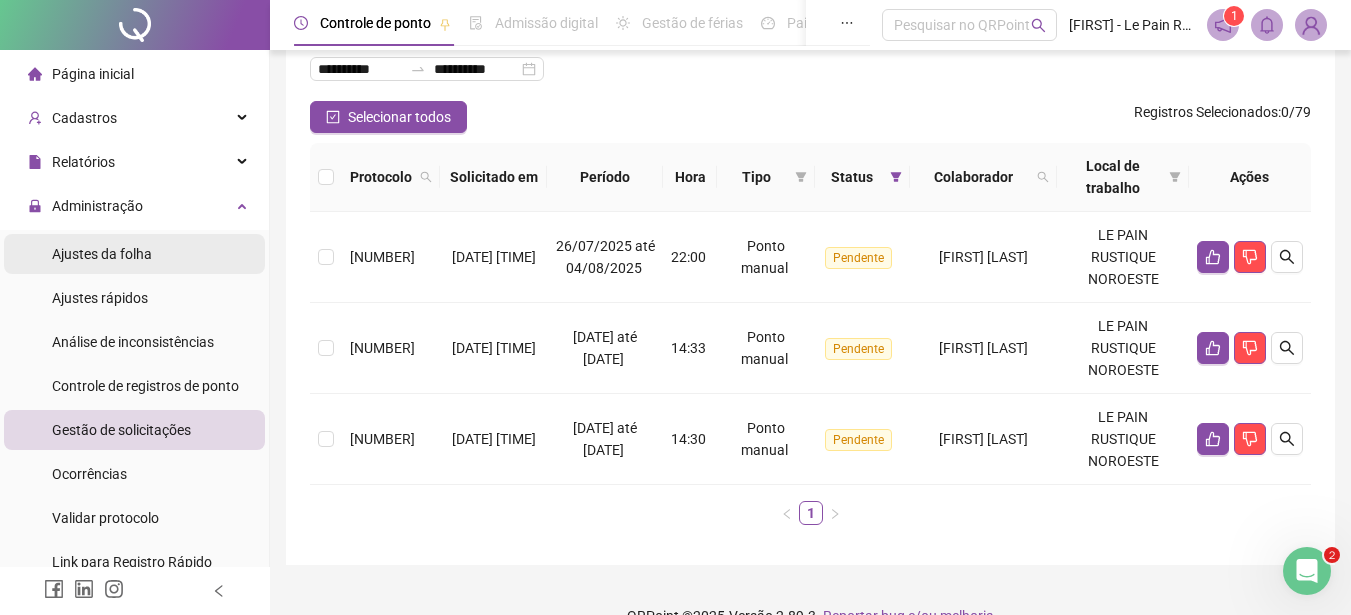 click on "Ajustes da folha" at bounding box center (102, 254) 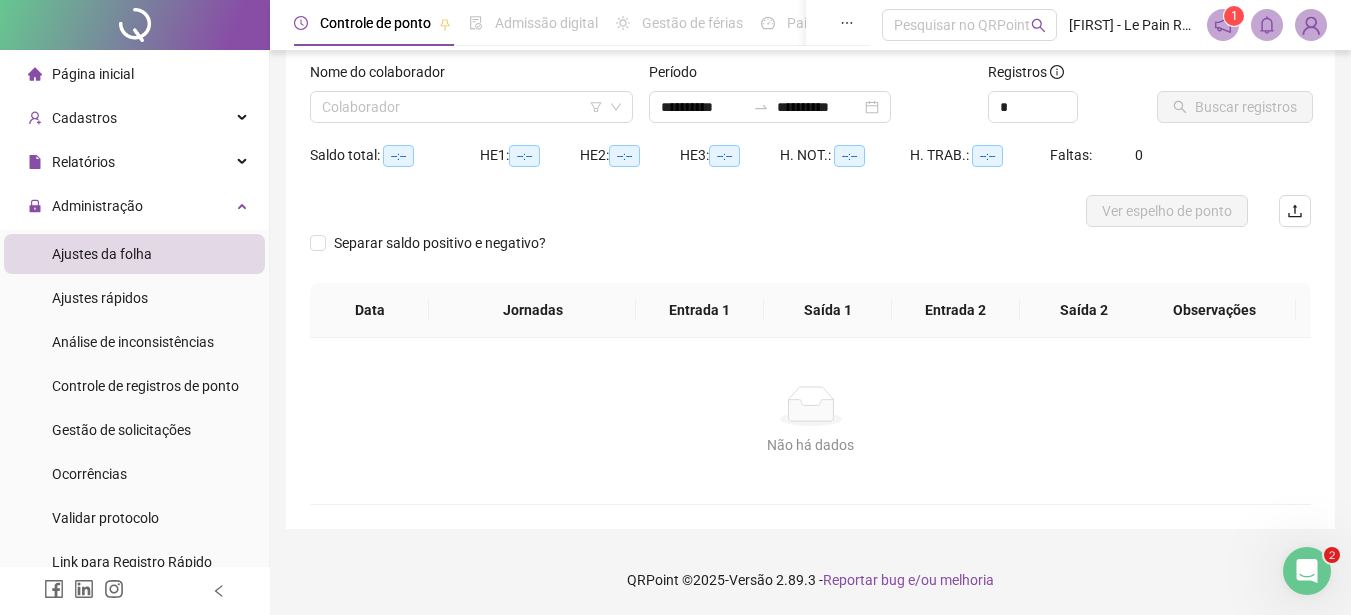 scroll, scrollTop: 123, scrollLeft: 0, axis: vertical 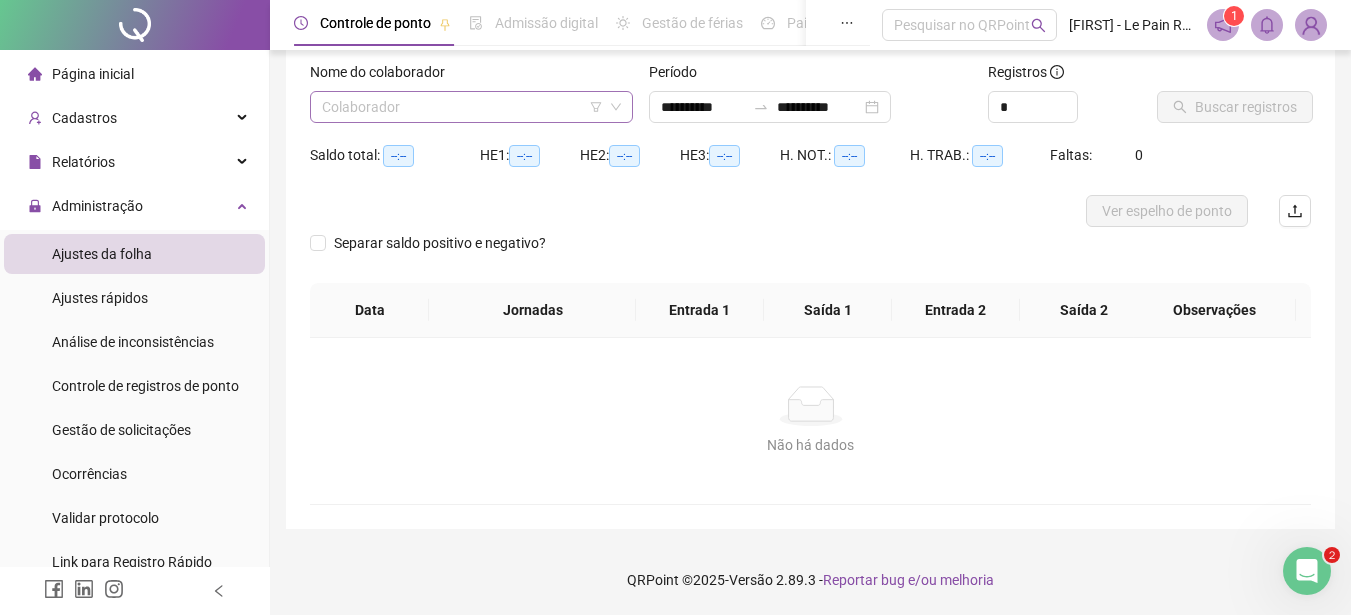 click at bounding box center [462, 107] 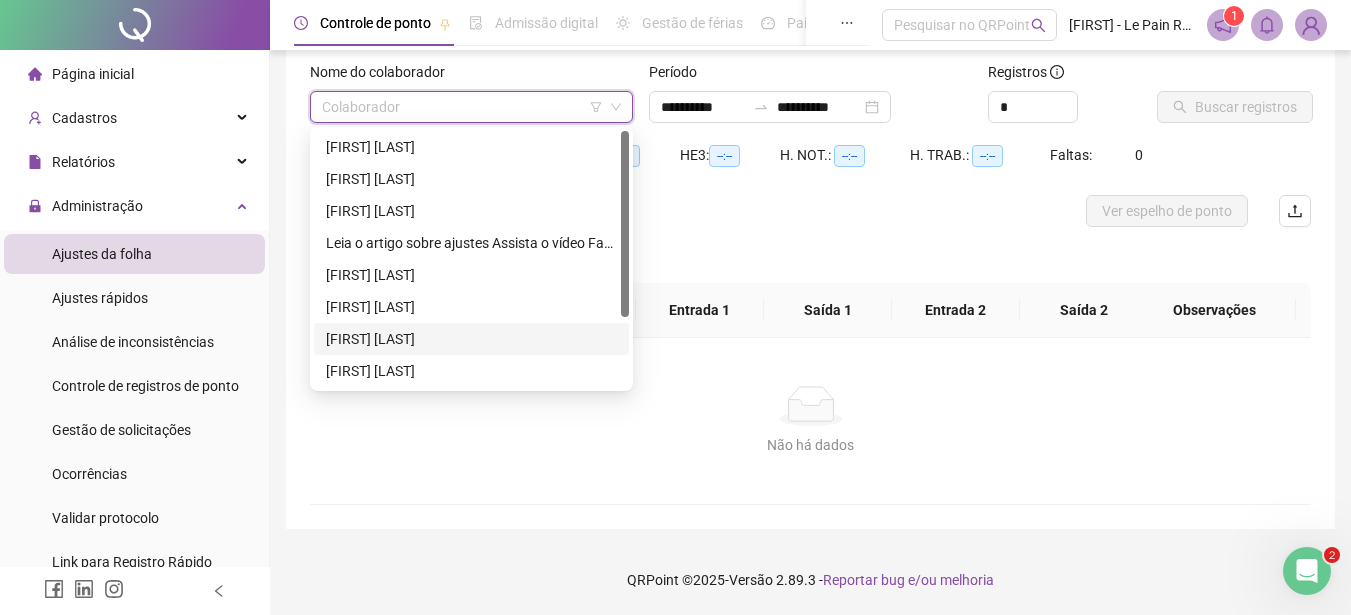 click on "[FIRST] [LAST]" at bounding box center [471, 339] 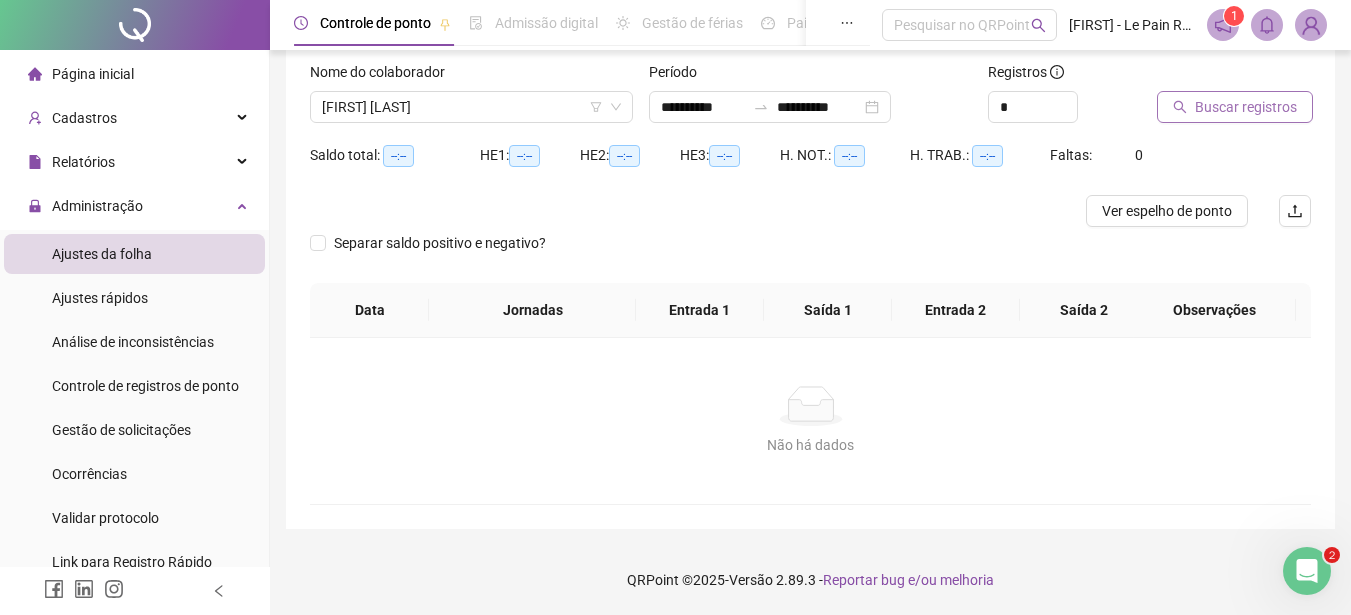 click on "Buscar registros" at bounding box center [1246, 107] 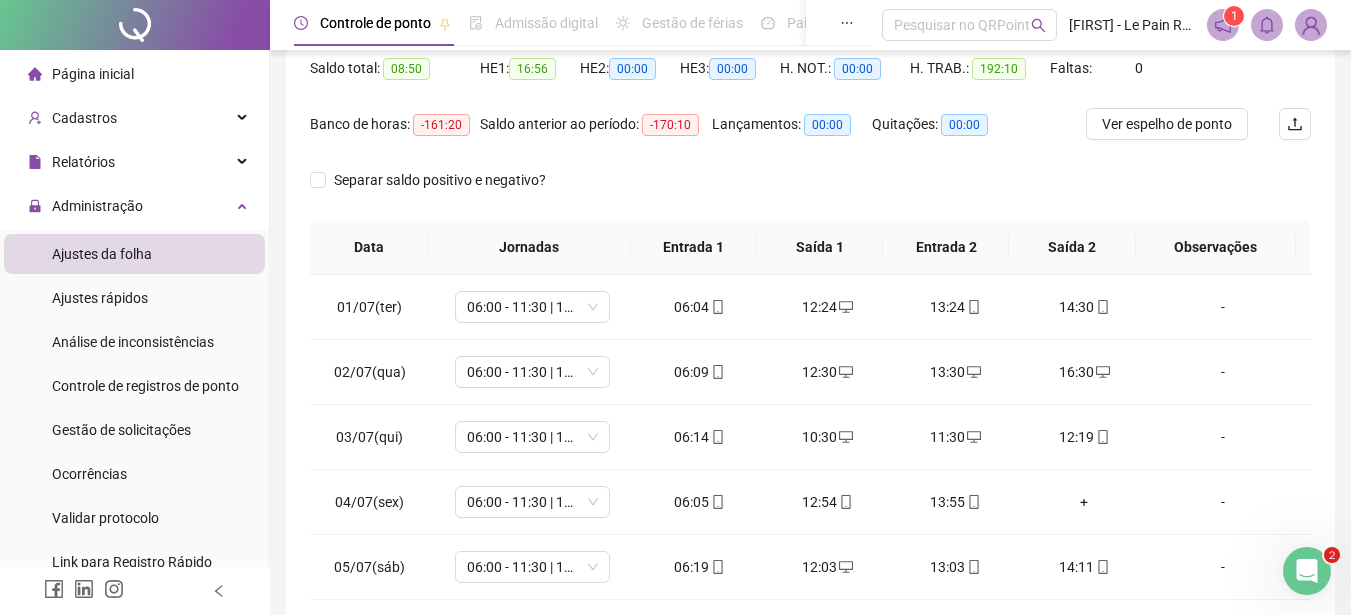 scroll, scrollTop: 223, scrollLeft: 0, axis: vertical 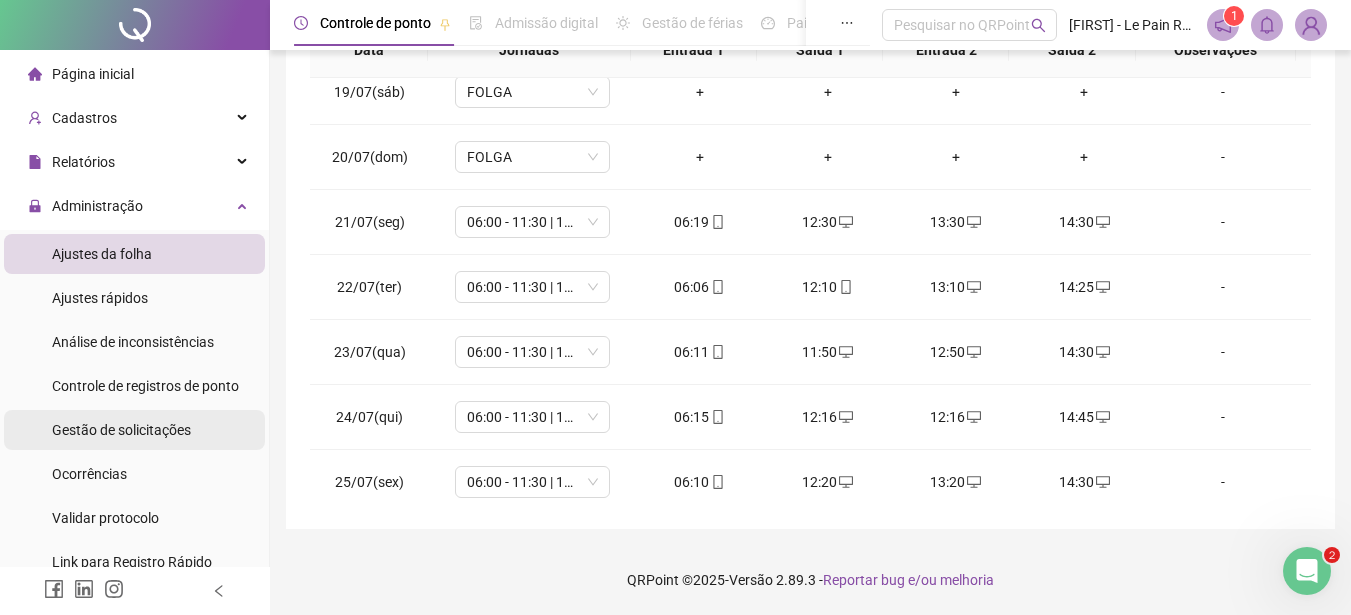 click on "Gestão de solicitações" at bounding box center [121, 430] 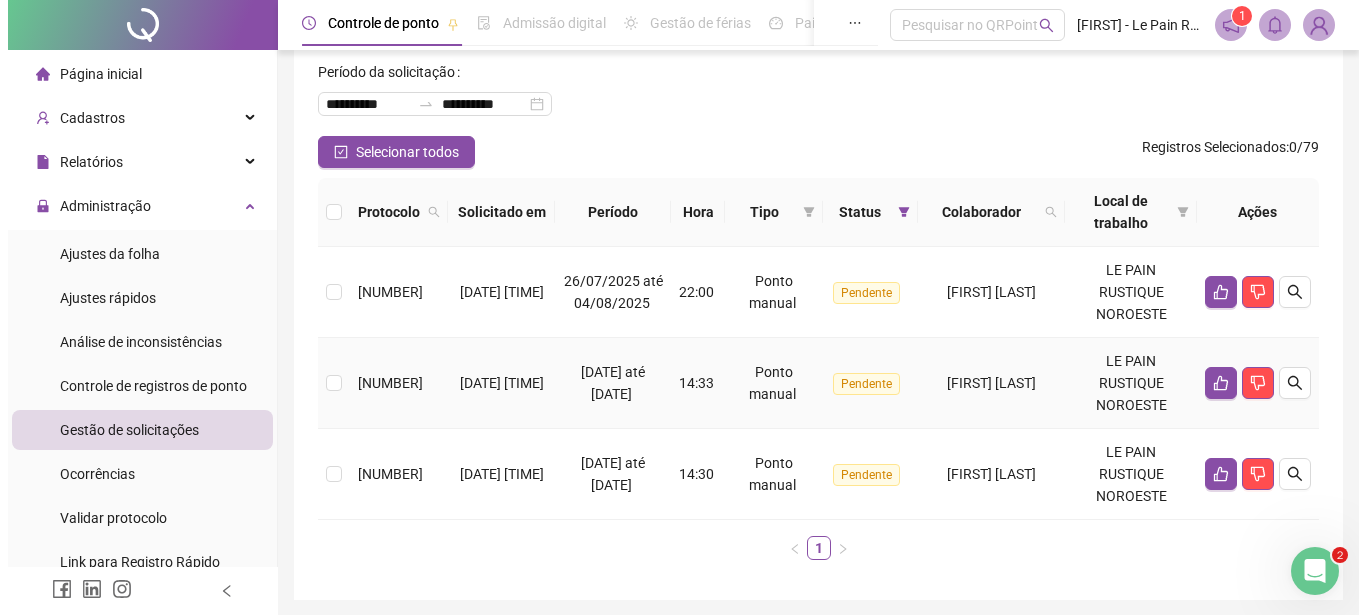 scroll, scrollTop: 100, scrollLeft: 0, axis: vertical 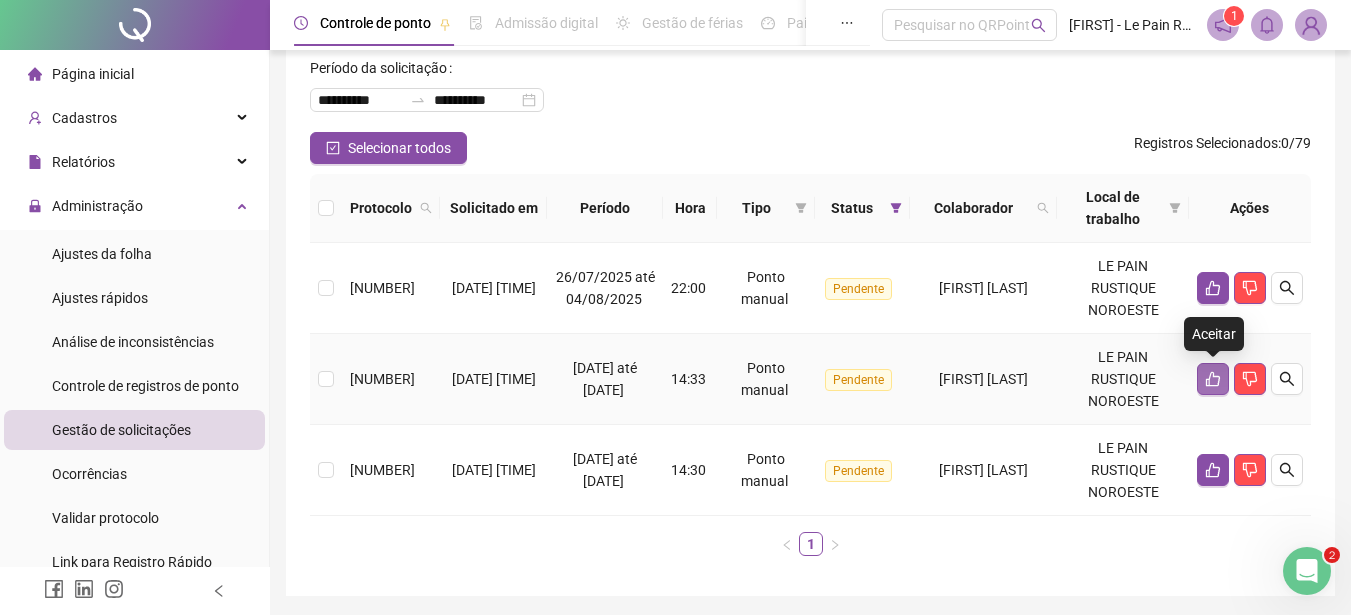 click 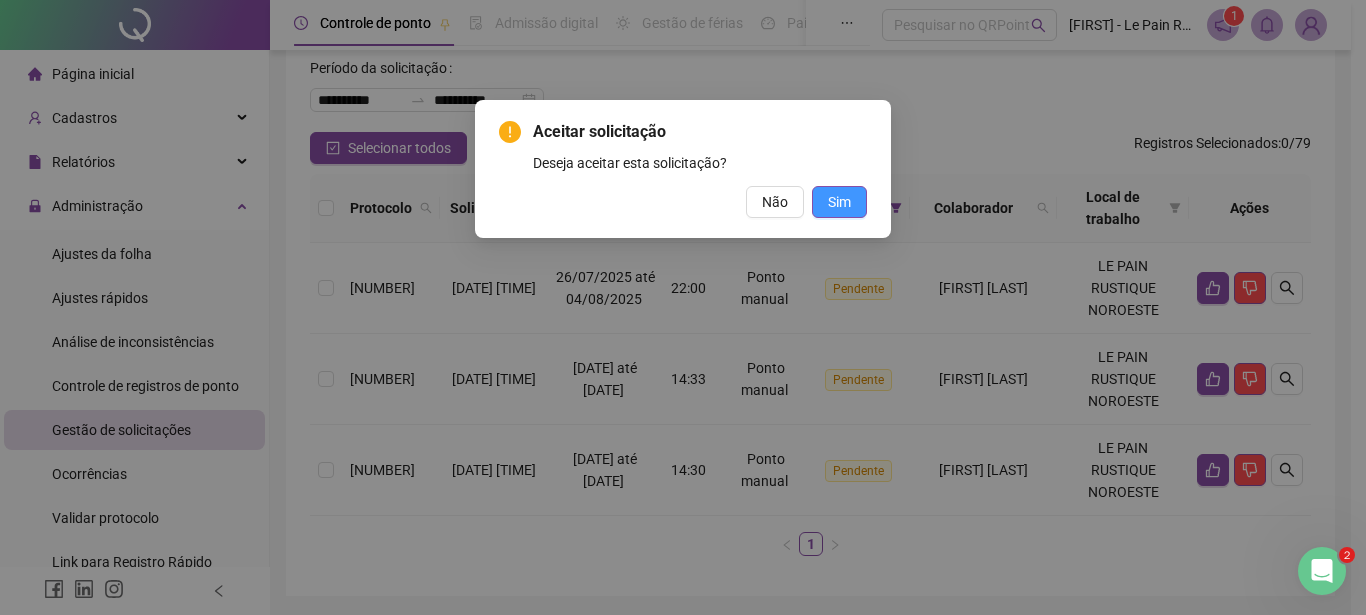 click on "Sim" at bounding box center (839, 202) 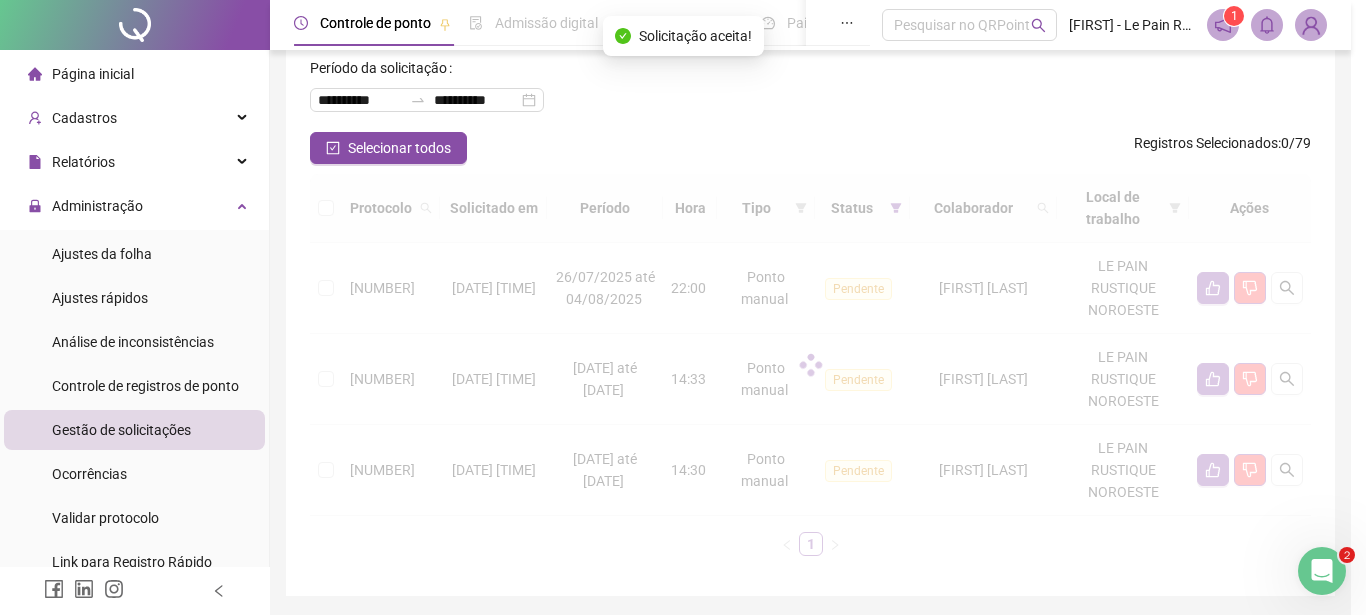 scroll, scrollTop: 76, scrollLeft: 0, axis: vertical 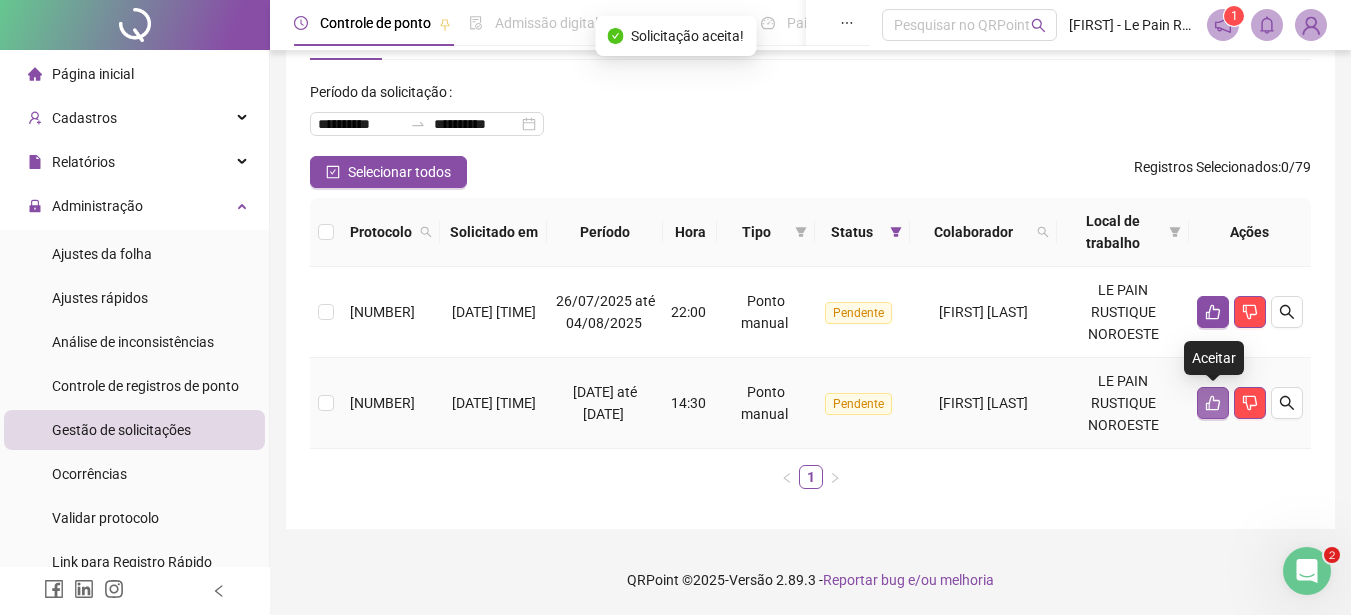 click at bounding box center (1213, 403) 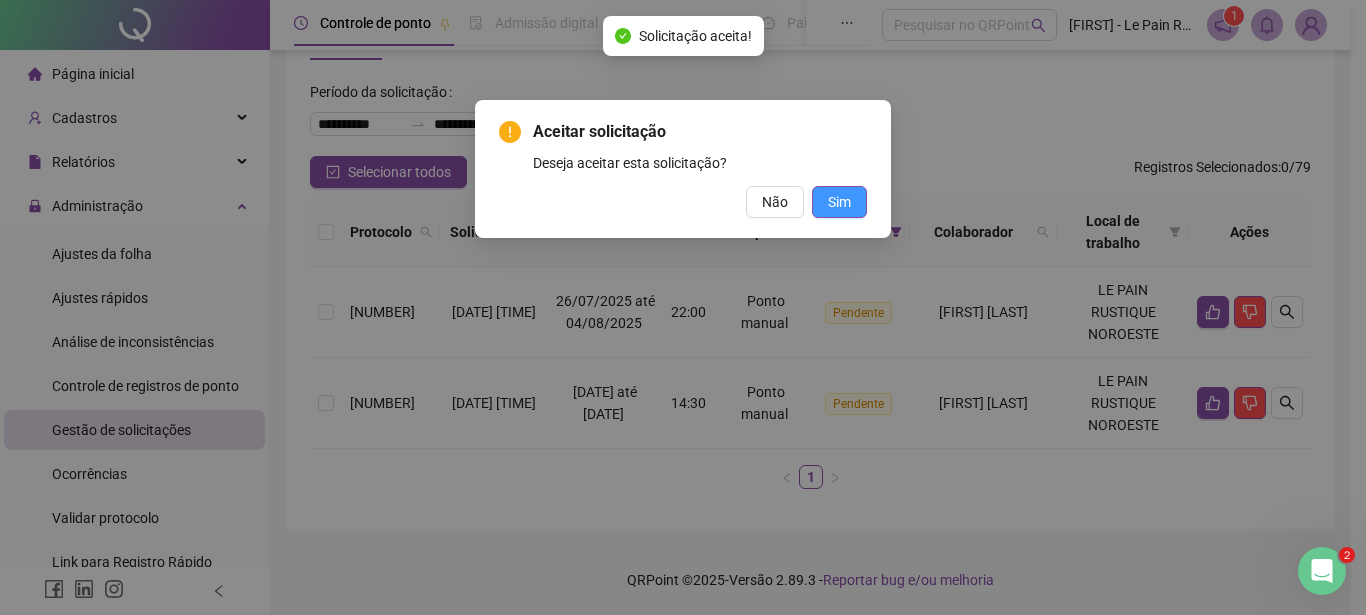 click on "Sim" at bounding box center (839, 202) 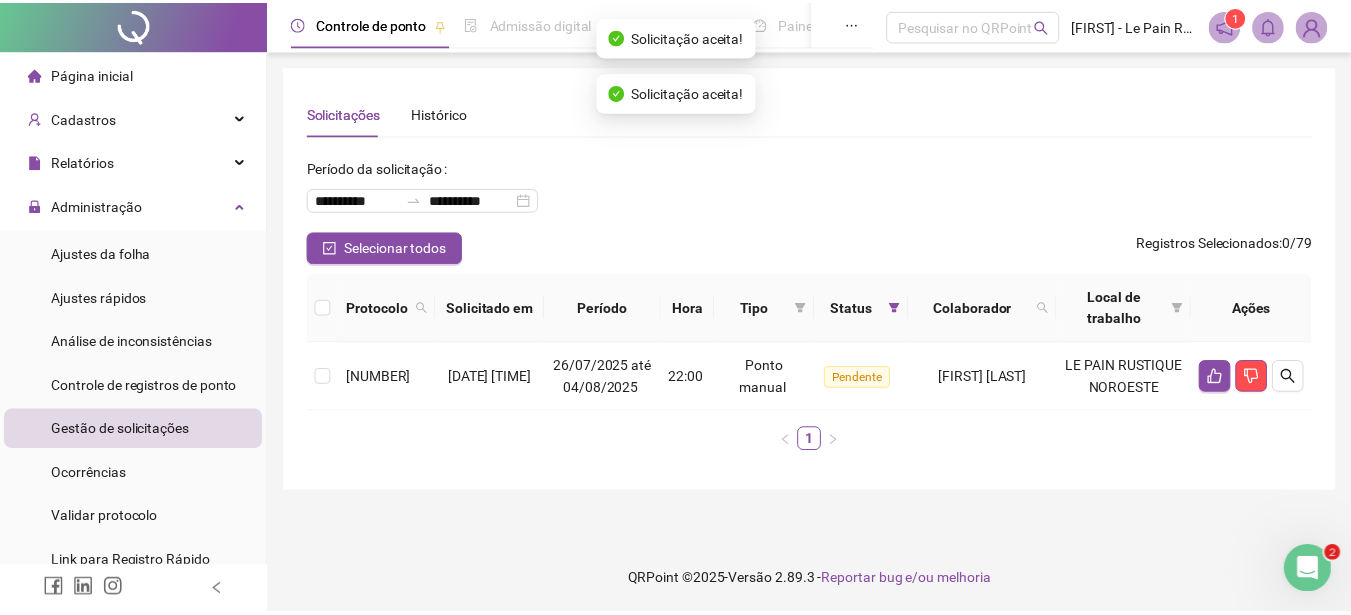 scroll, scrollTop: 0, scrollLeft: 0, axis: both 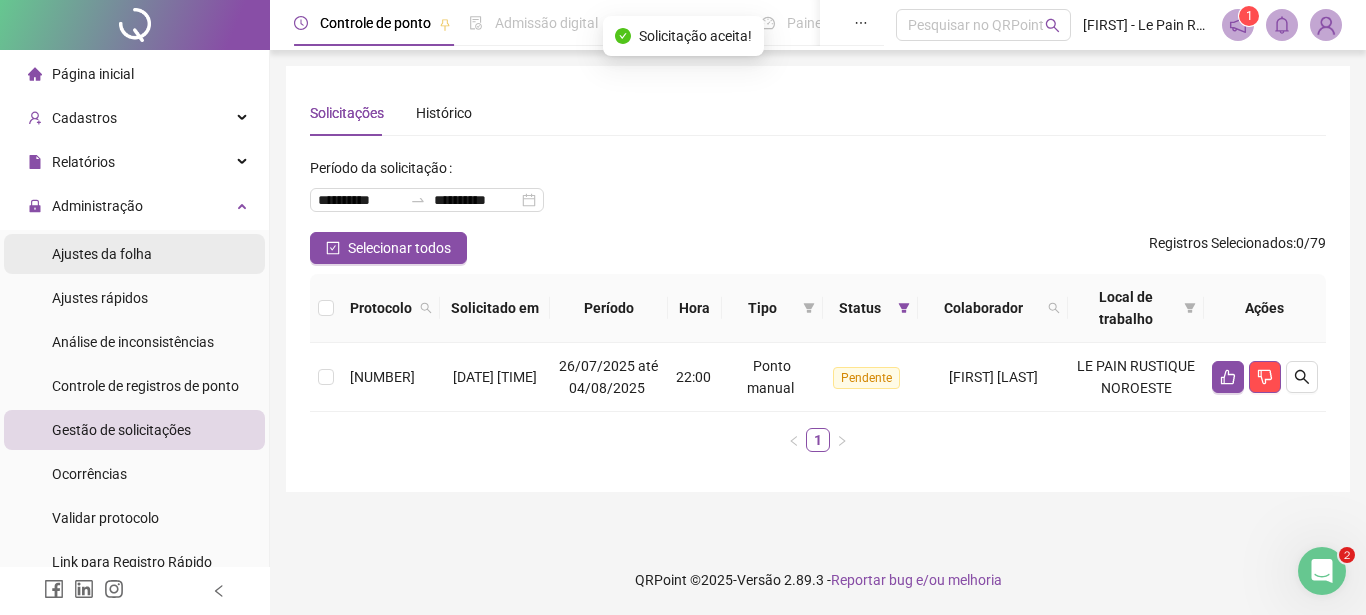 click on "Ajustes da folha" at bounding box center [102, 254] 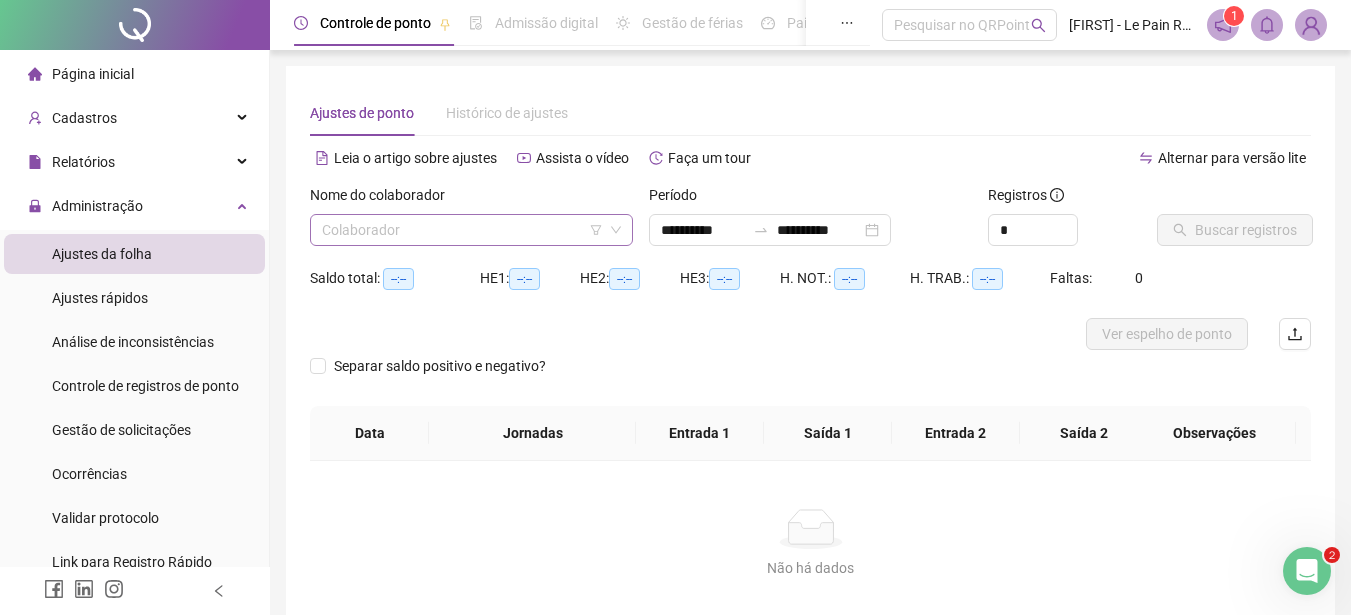 click at bounding box center [462, 230] 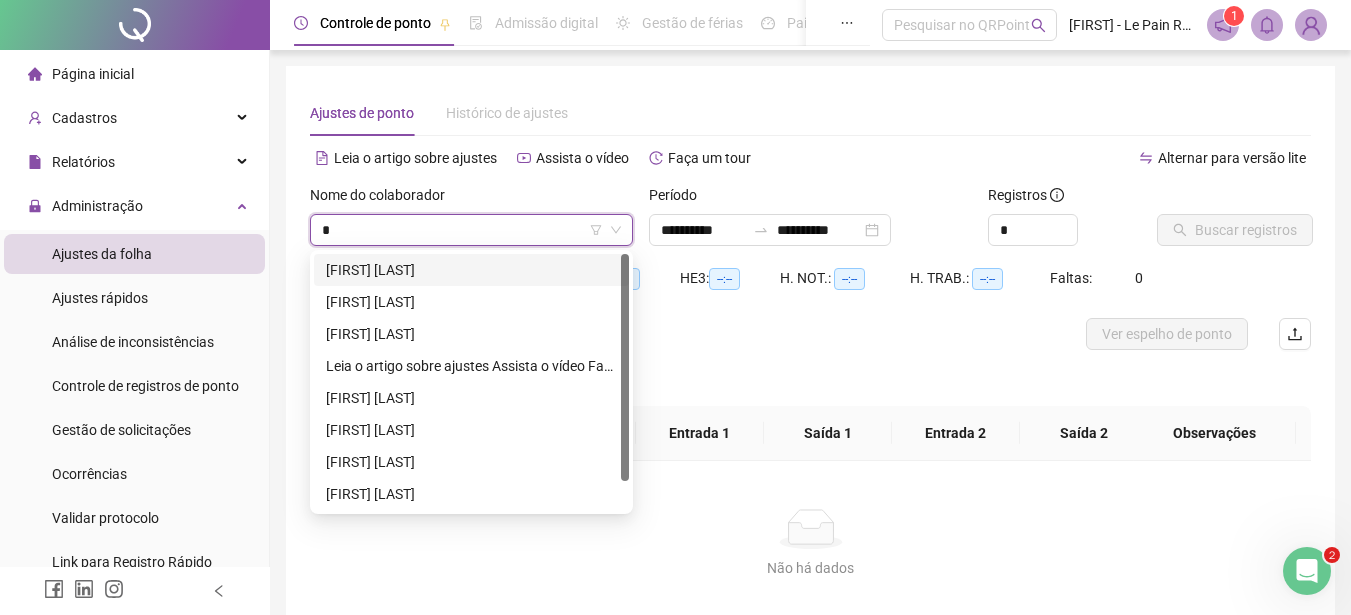 type on "**" 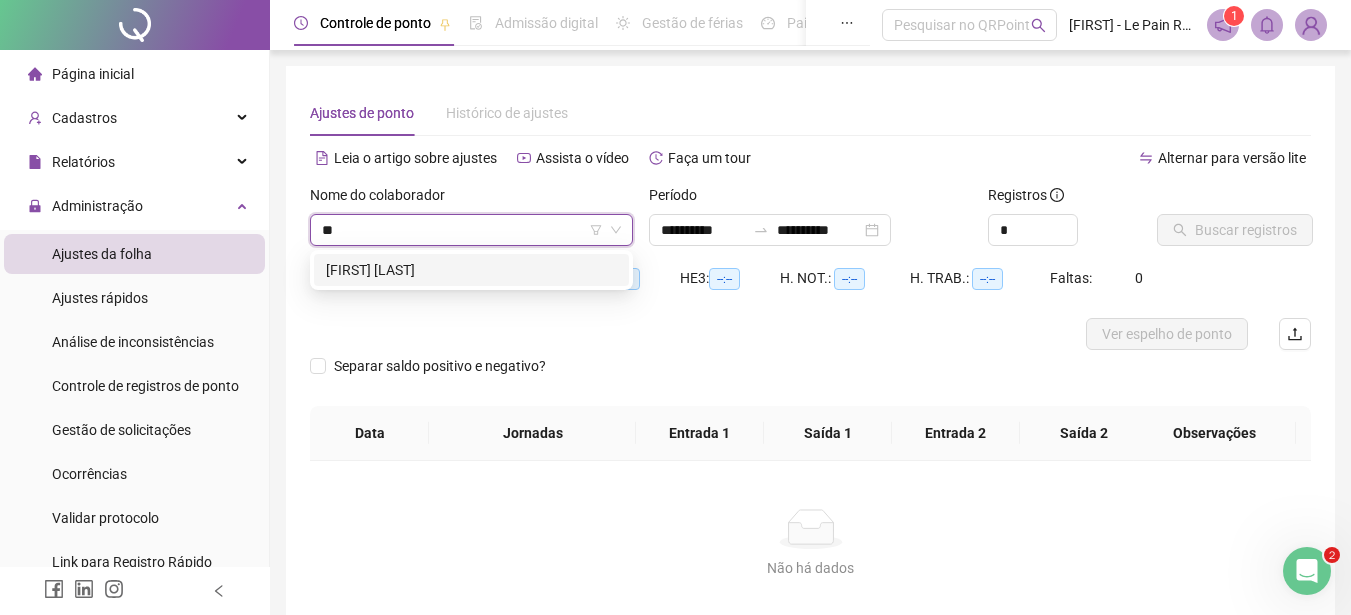 click on "[FIRST] [LAST]" at bounding box center [471, 270] 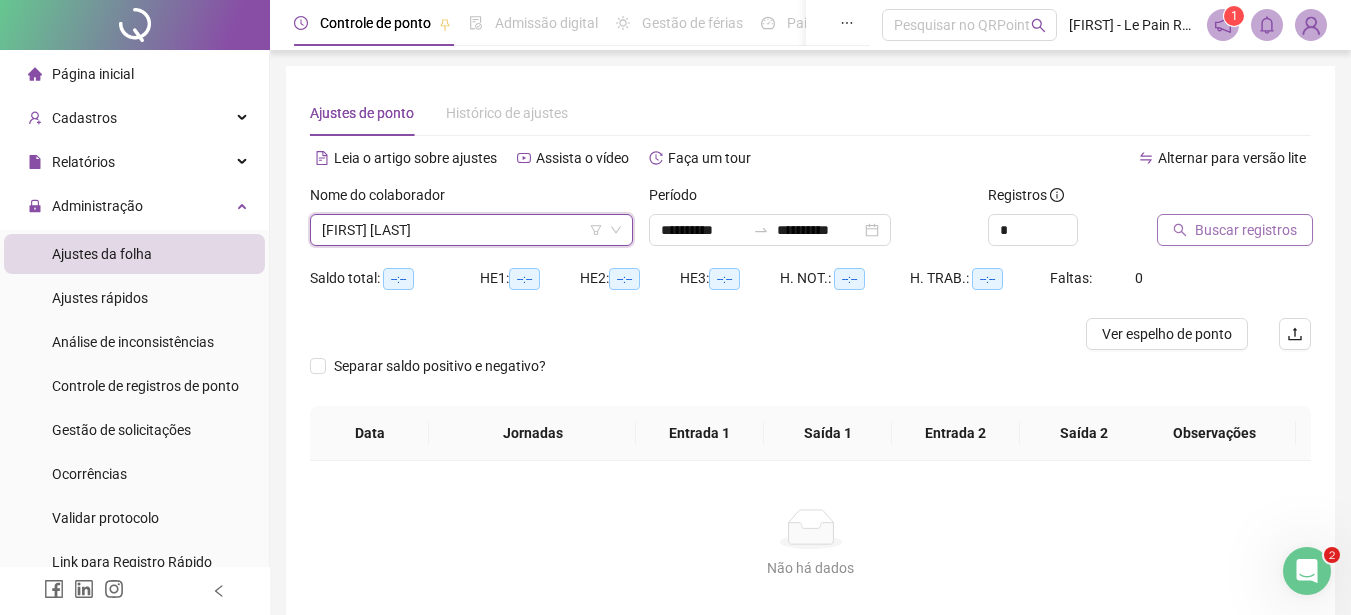 click on "Buscar registros" at bounding box center [1246, 230] 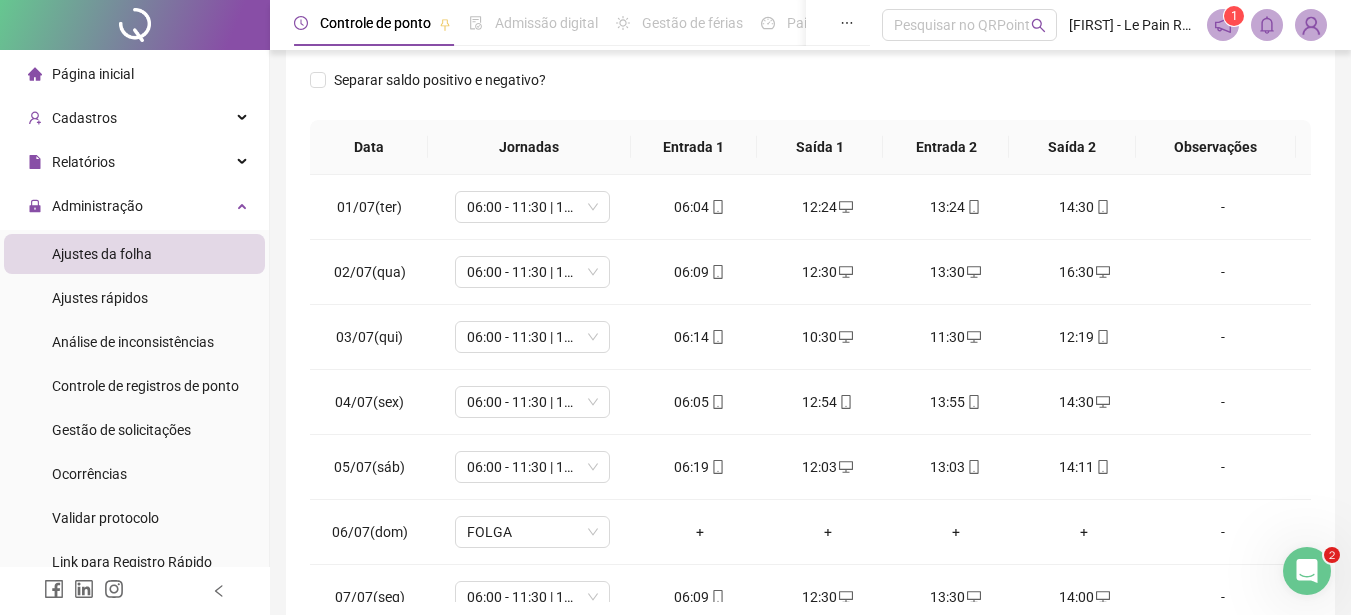 scroll, scrollTop: 407, scrollLeft: 0, axis: vertical 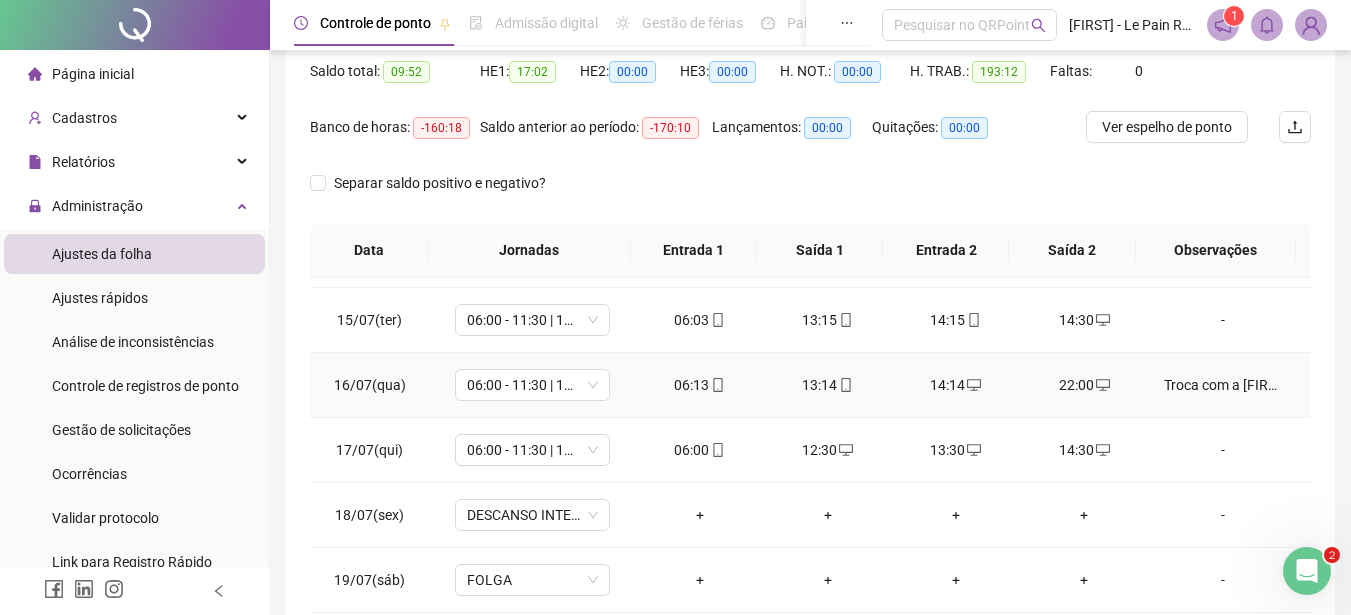 click on "Troca com a [FIRST] não será horas extras" at bounding box center (1223, 385) 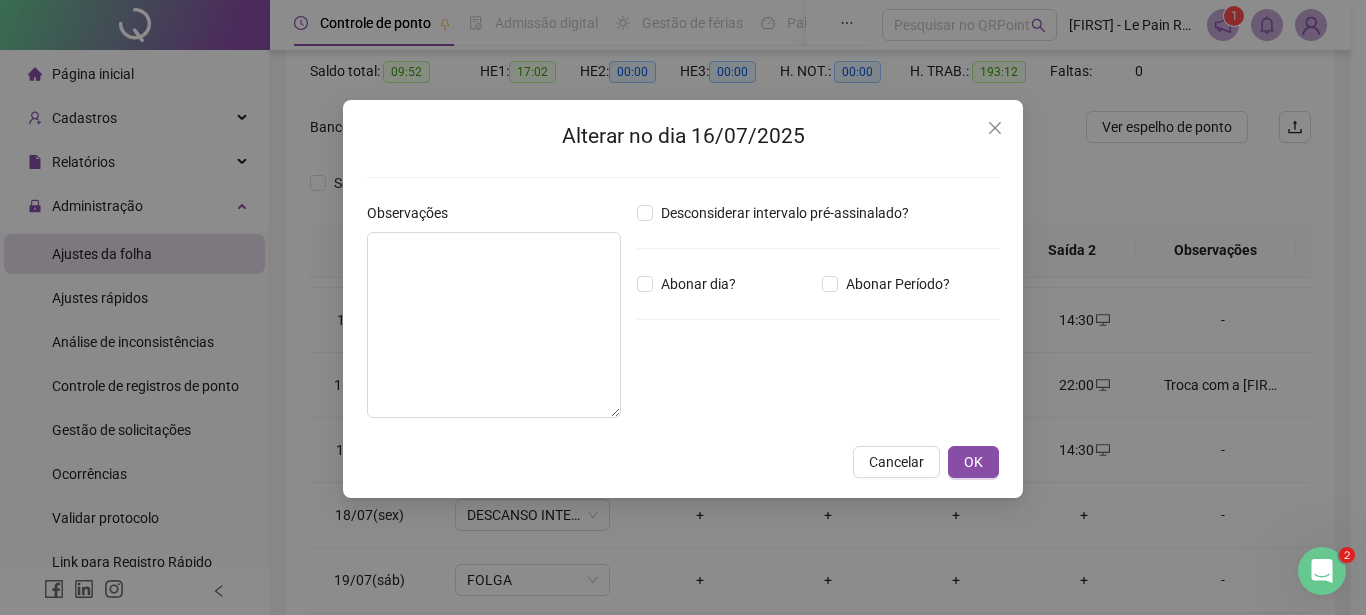 type on "**********" 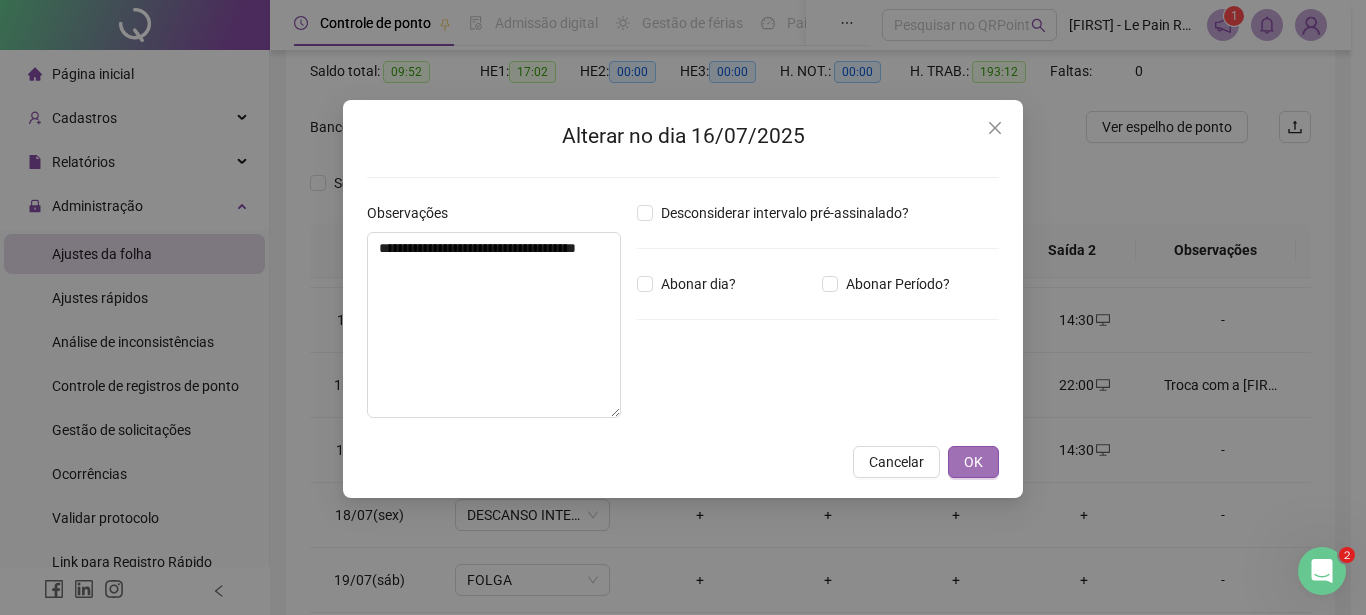 click on "OK" at bounding box center (973, 462) 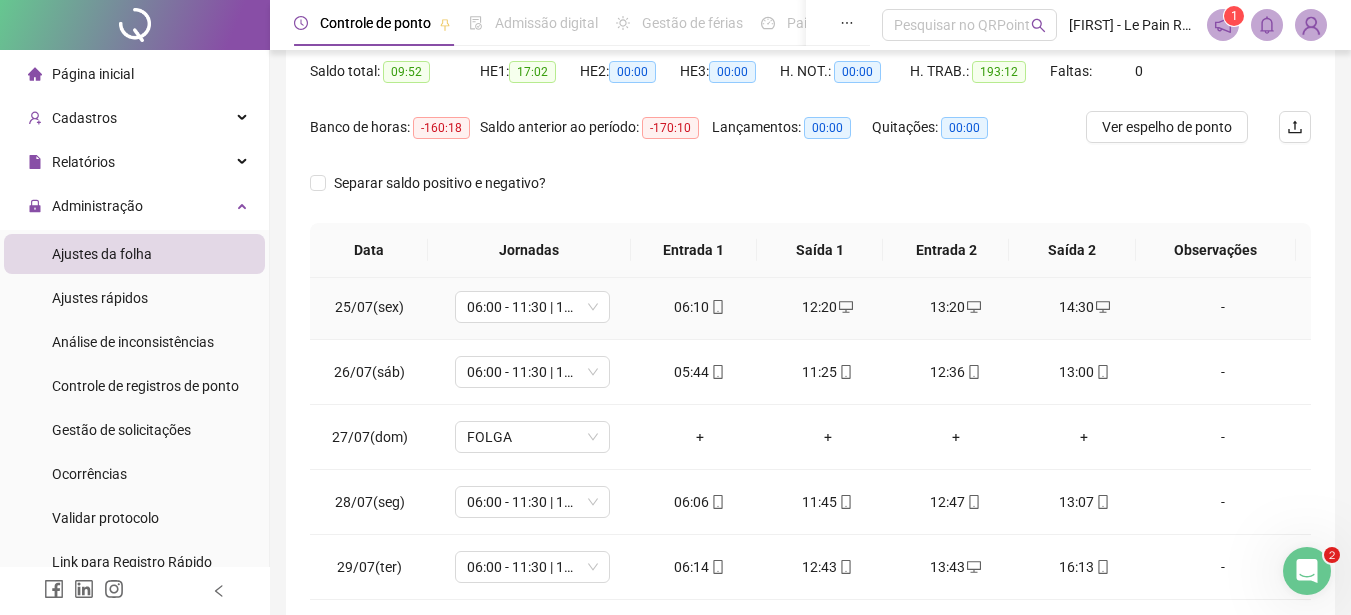 scroll, scrollTop: 1588, scrollLeft: 0, axis: vertical 